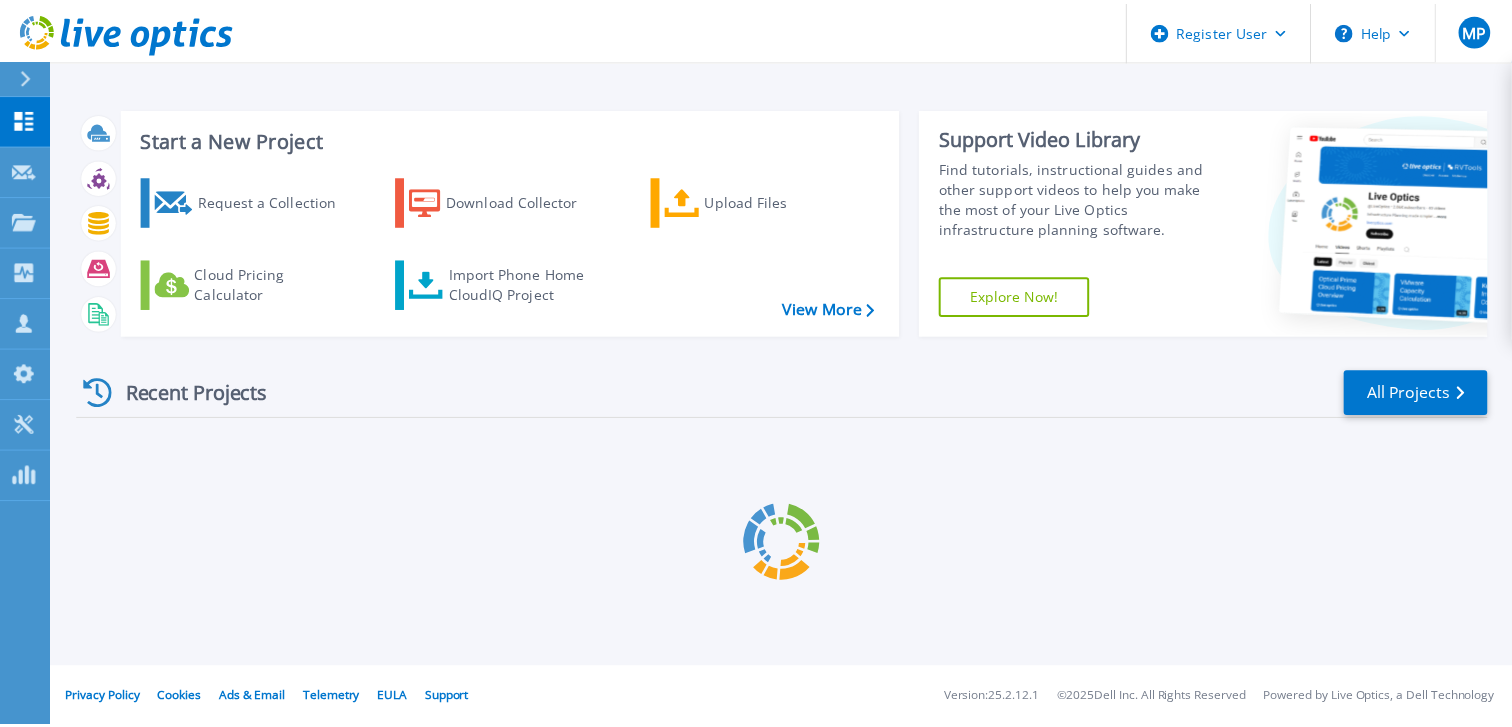 scroll, scrollTop: 0, scrollLeft: 0, axis: both 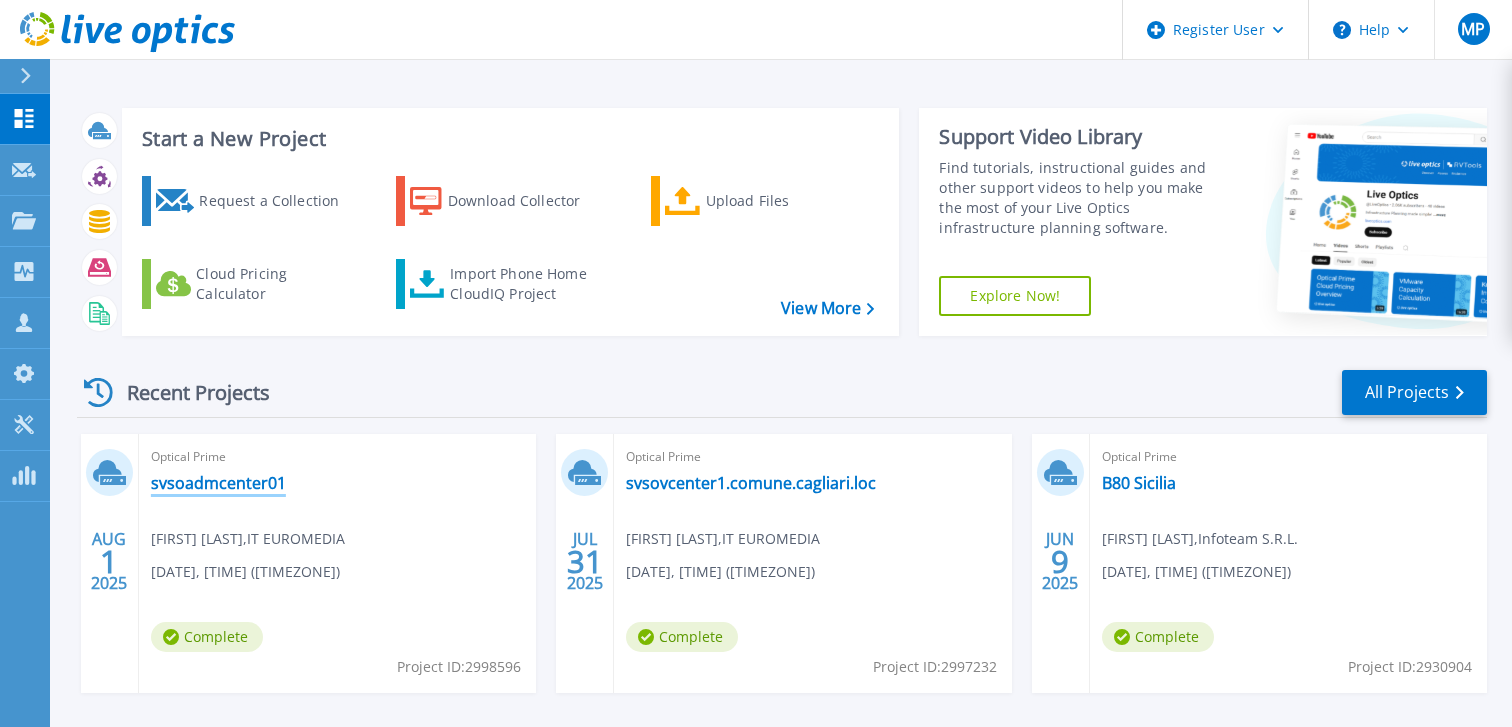 click on "svsoadmcenter01" at bounding box center (218, 483) 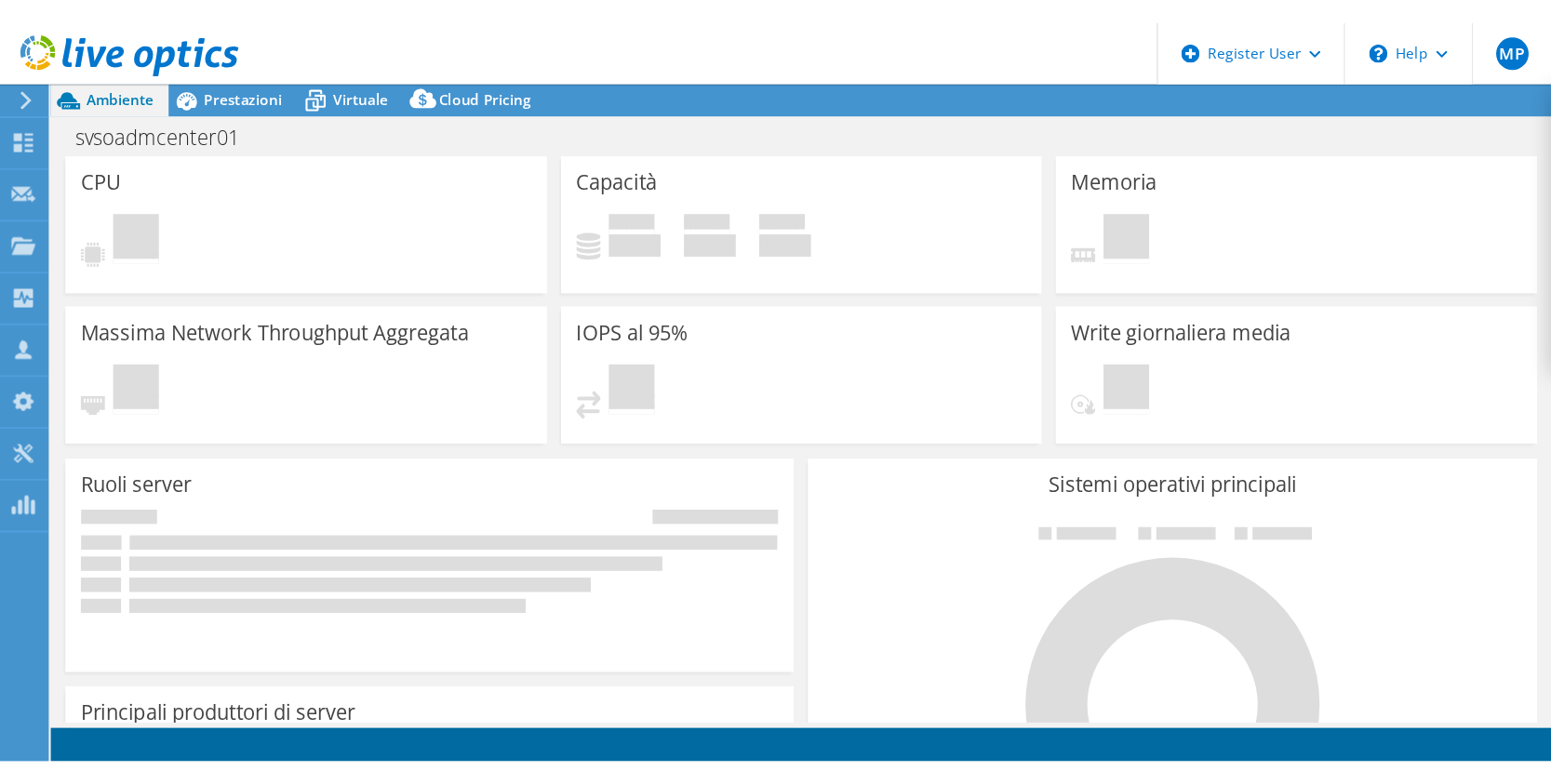 scroll, scrollTop: 0, scrollLeft: 0, axis: both 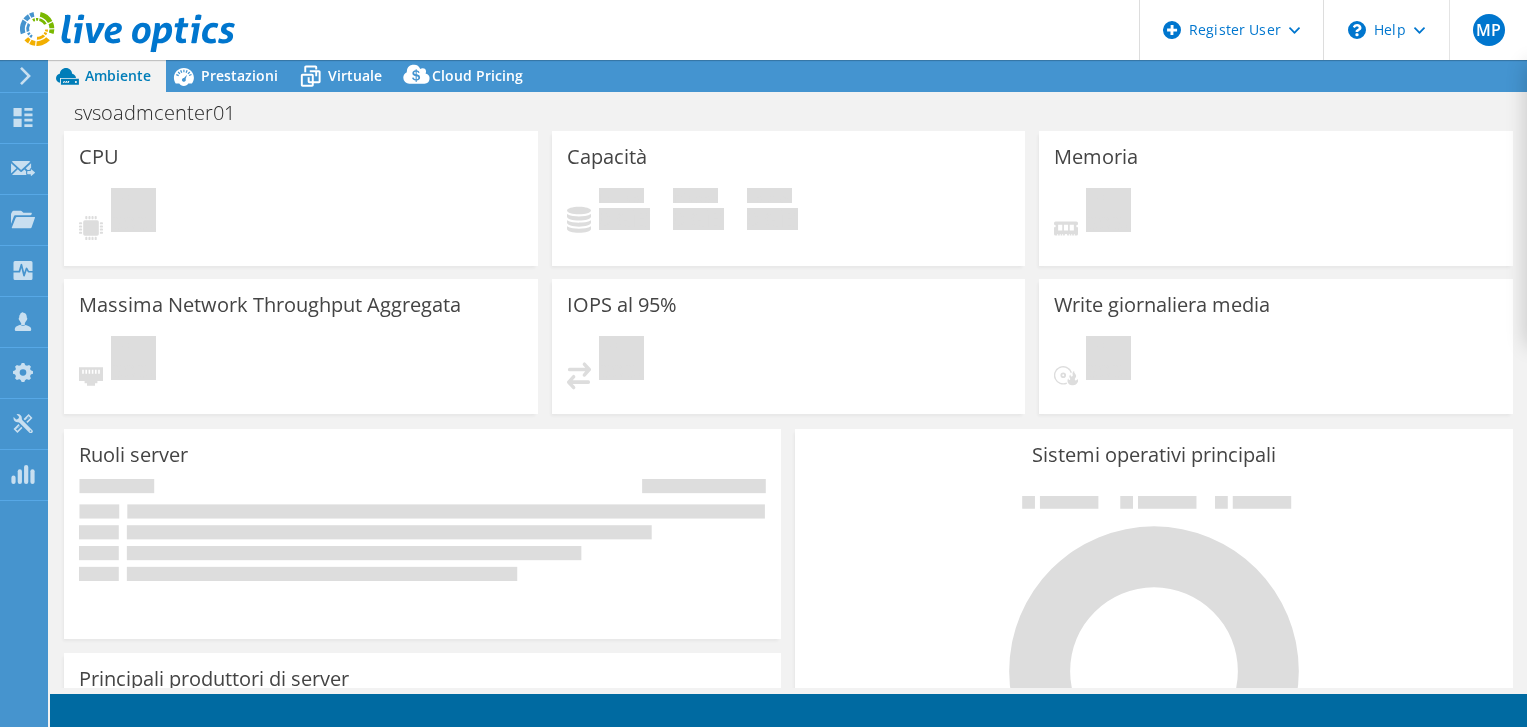 select on "USD" 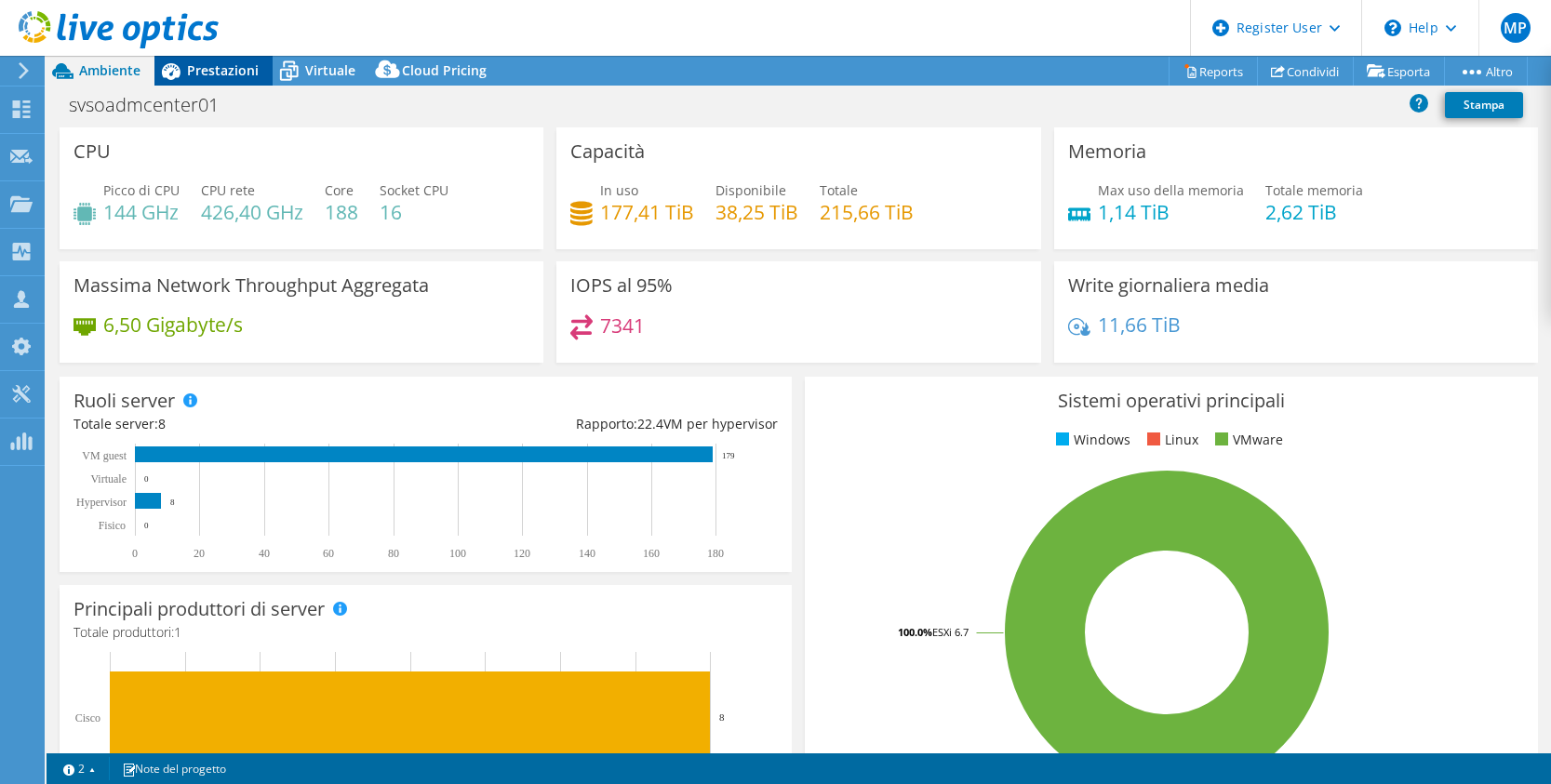 click on "Prestazioni" at bounding box center [222, 70] 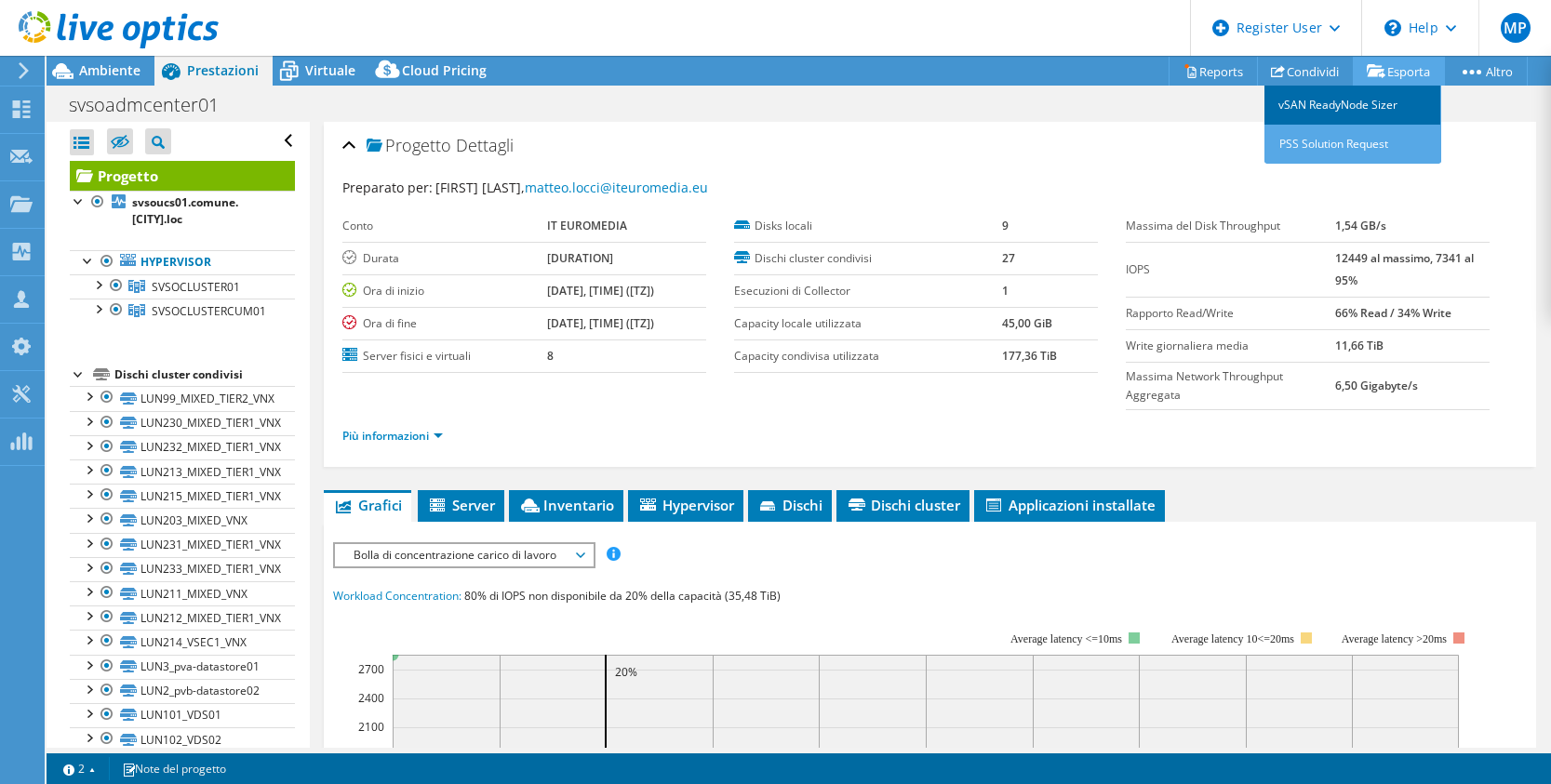 click on "vSAN ReadyNode Sizer" at bounding box center [1353, 105] 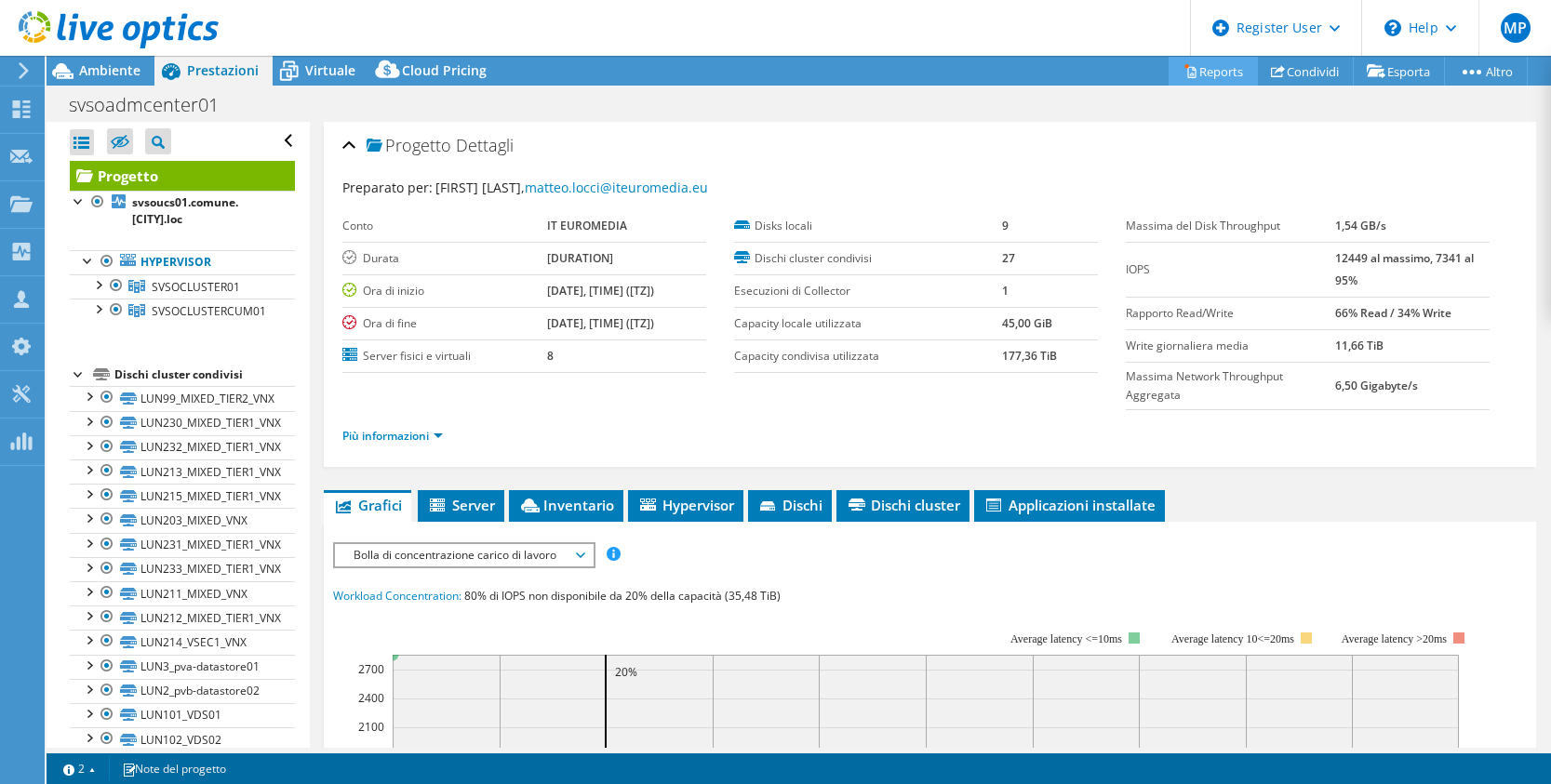 click on "Reports" at bounding box center (1213, 71) 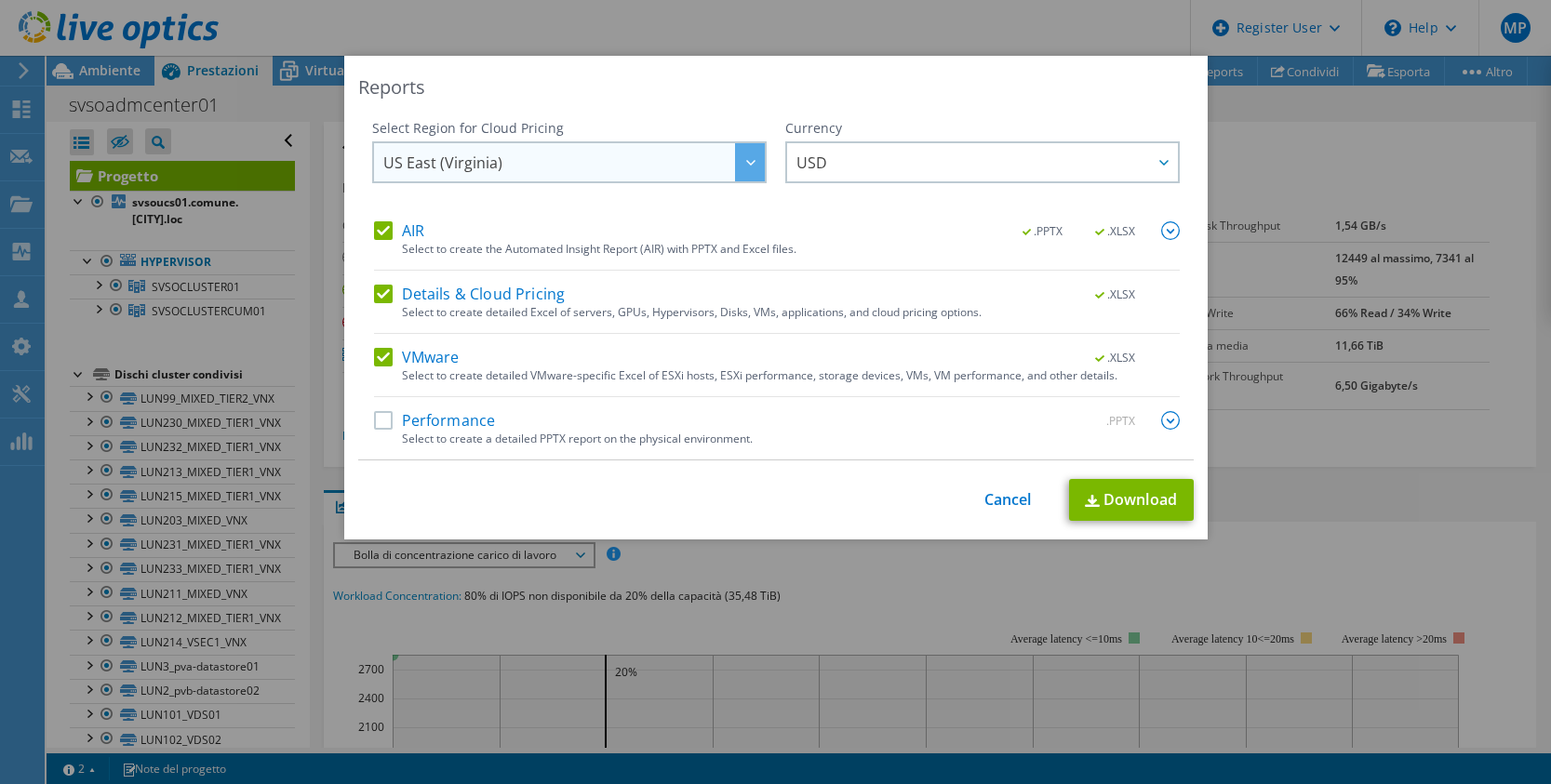 click on "US East (Virginia)" at bounding box center (574, 162) 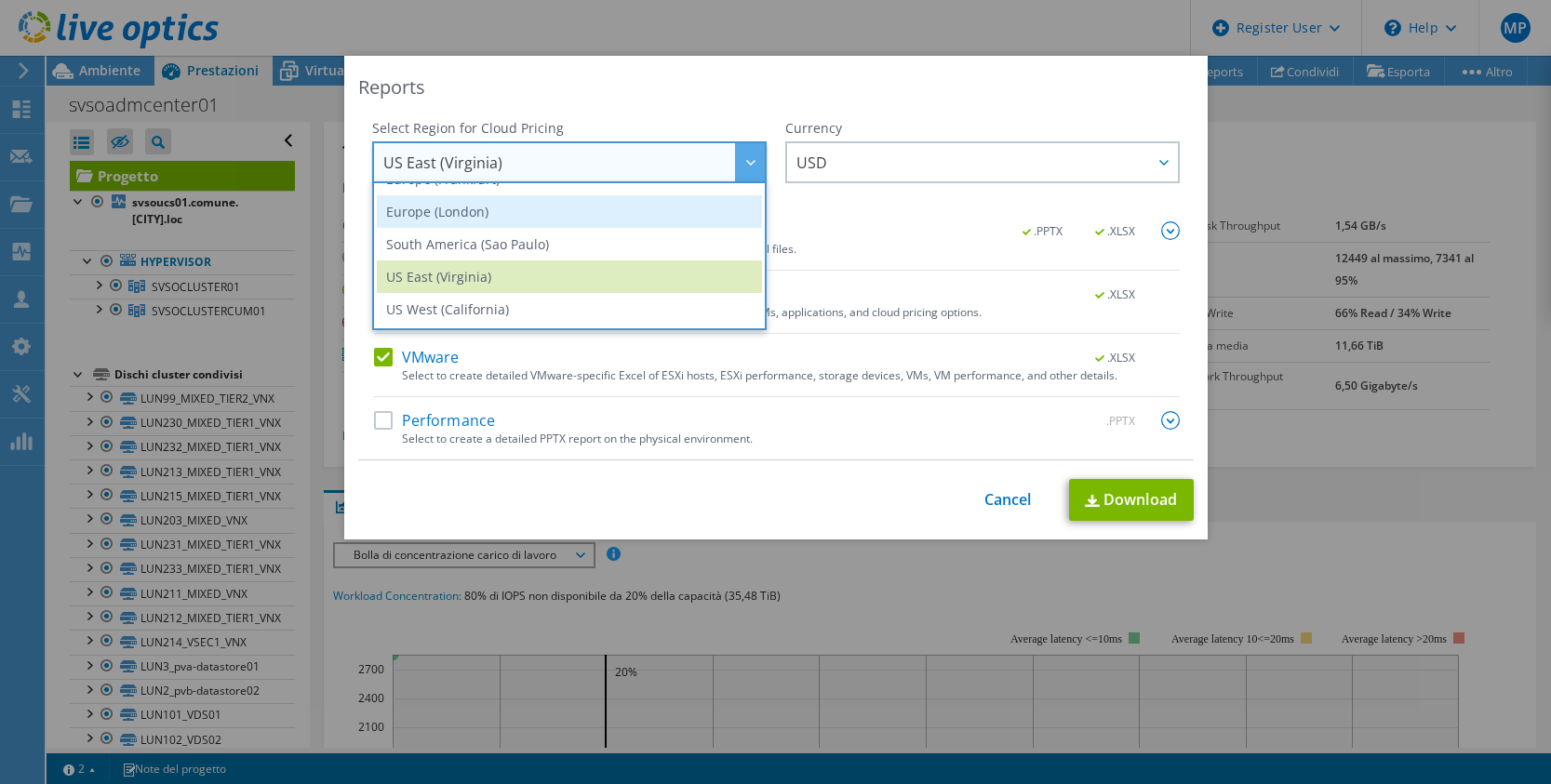 scroll, scrollTop: 65, scrollLeft: 0, axis: vertical 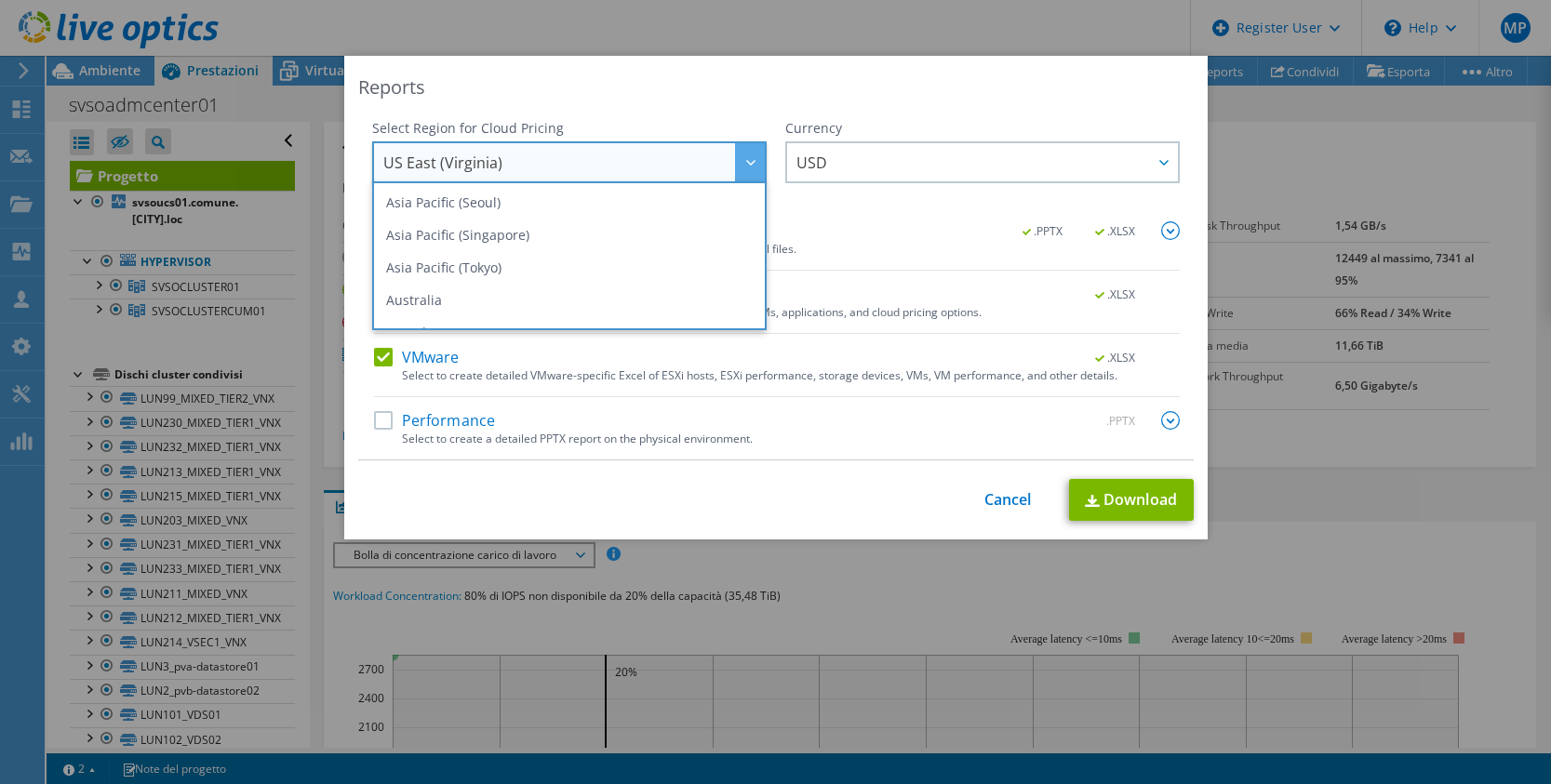 click on "US East (Virginia)" at bounding box center [574, 162] 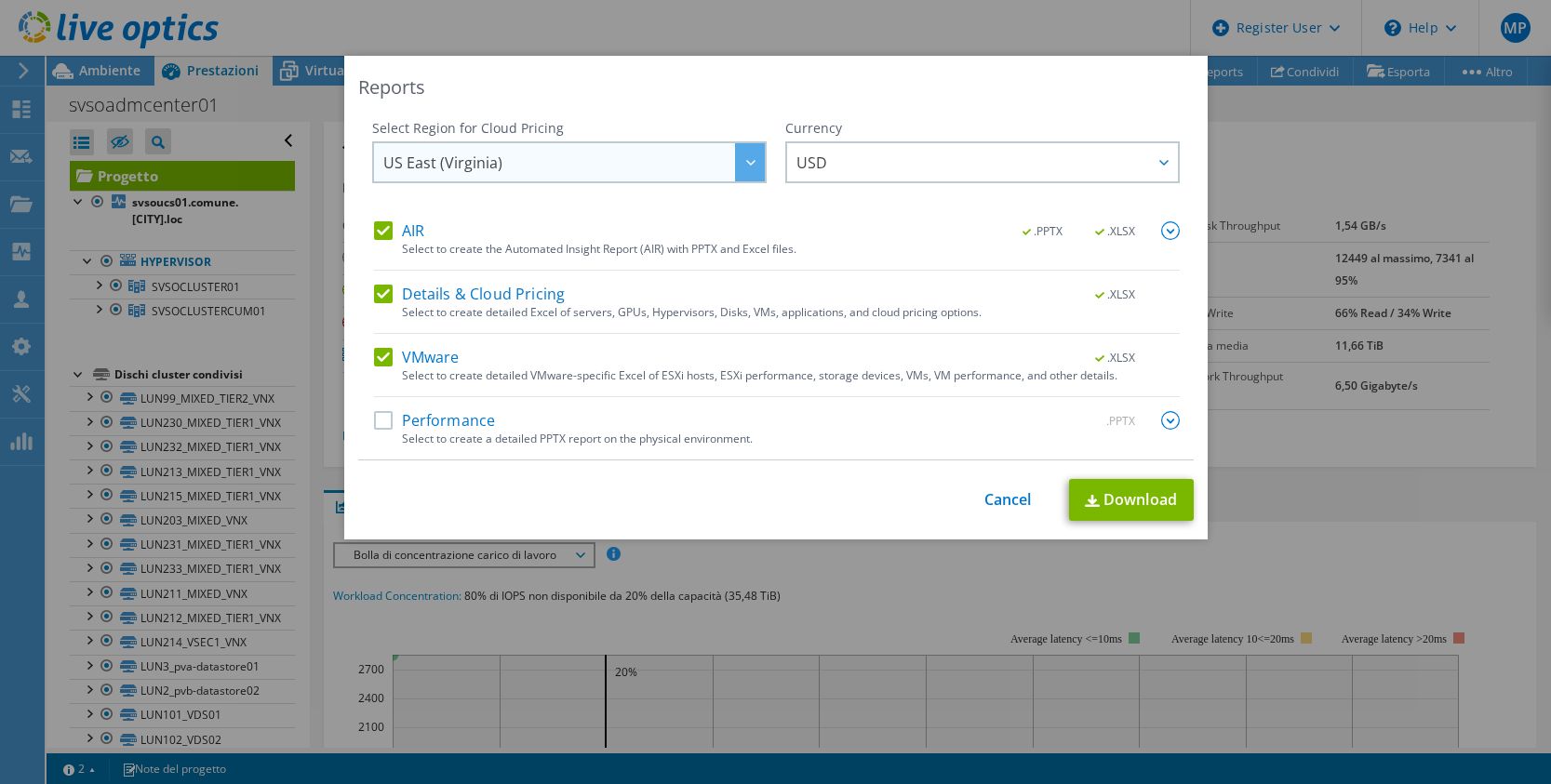 click at bounding box center (750, 162) 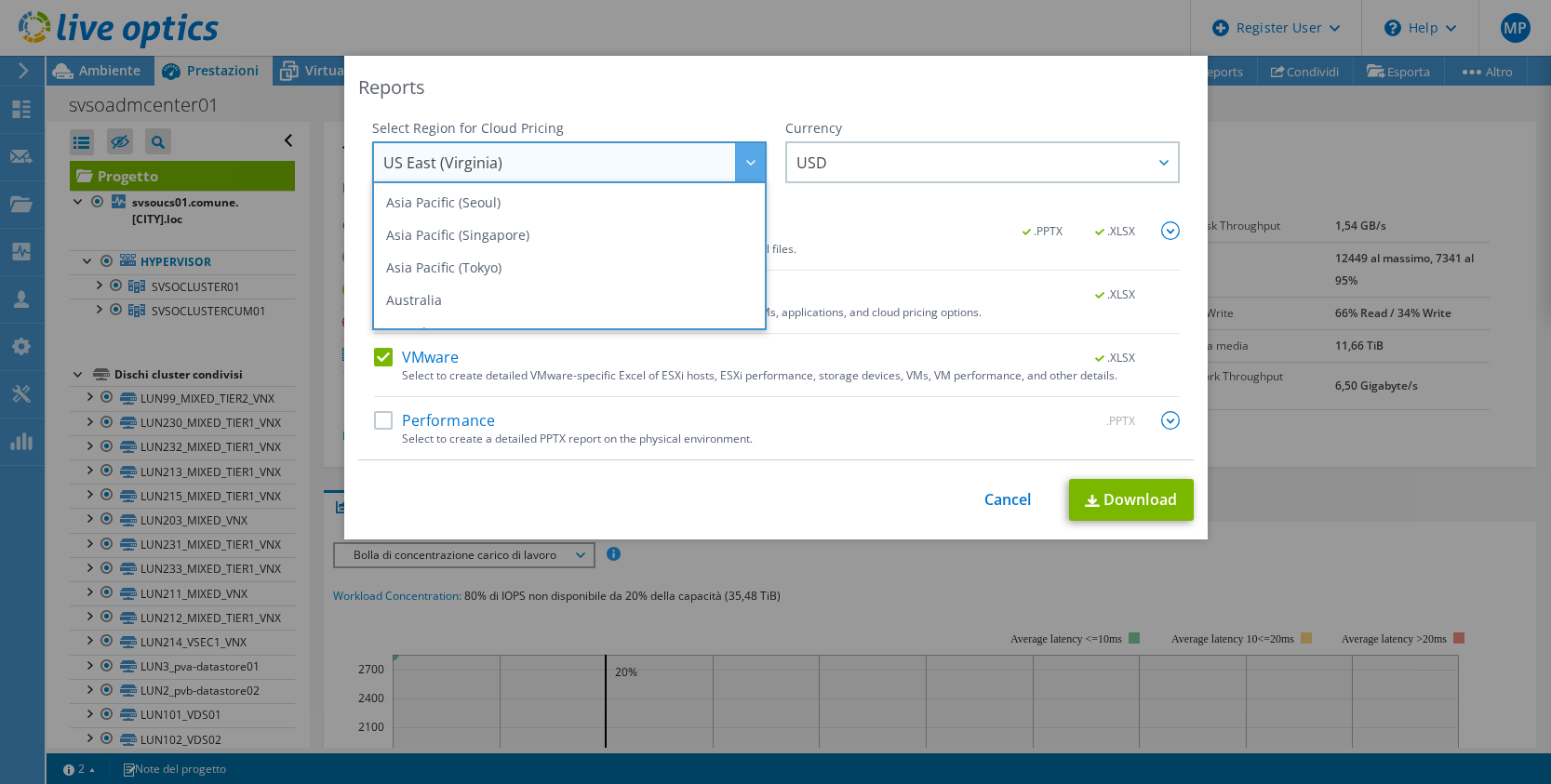 scroll, scrollTop: 251, scrollLeft: 0, axis: vertical 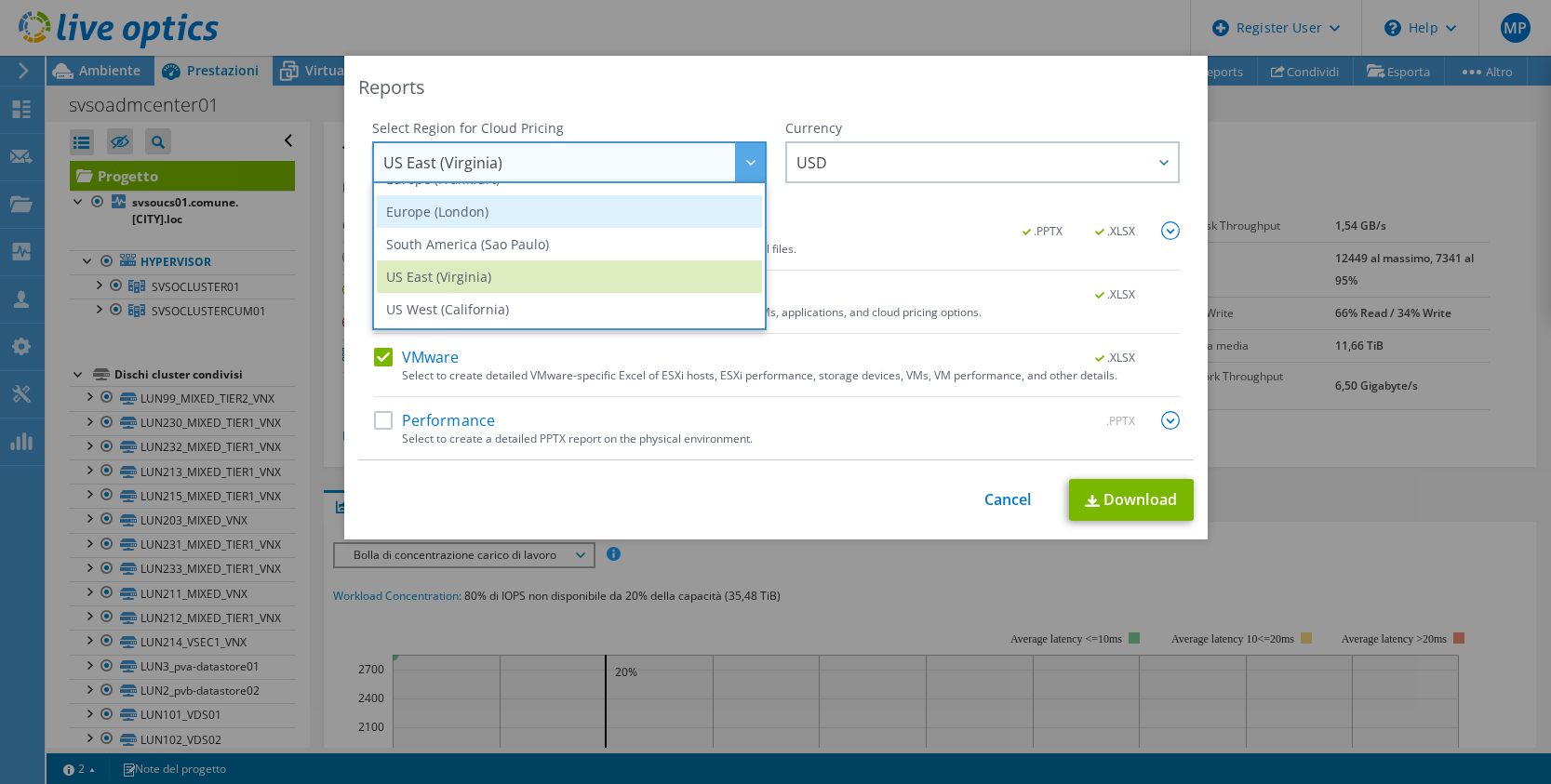 click on "Europe (London)" at bounding box center (569, 211) 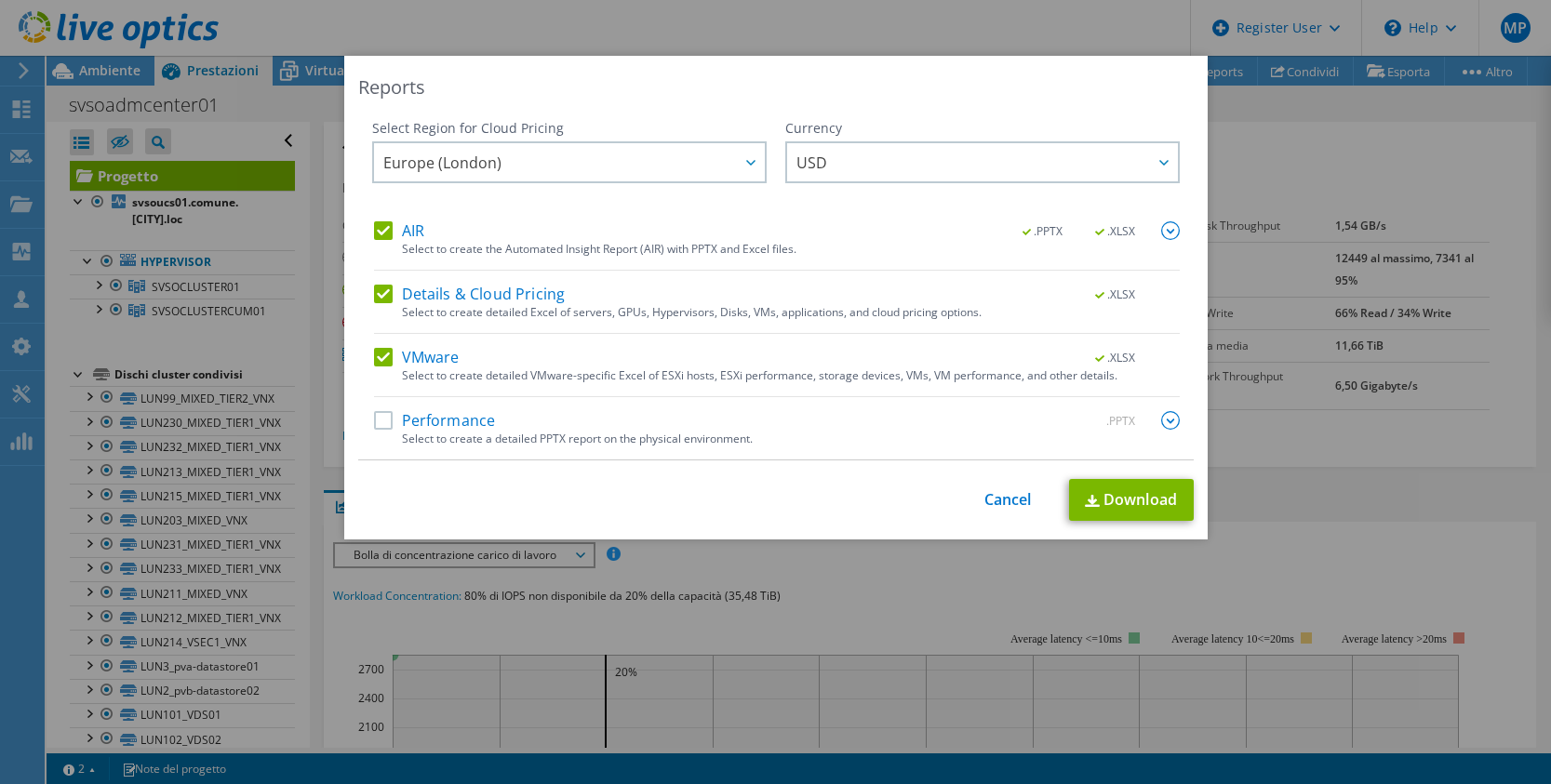 click on "AIR" at bounding box center (399, 231) 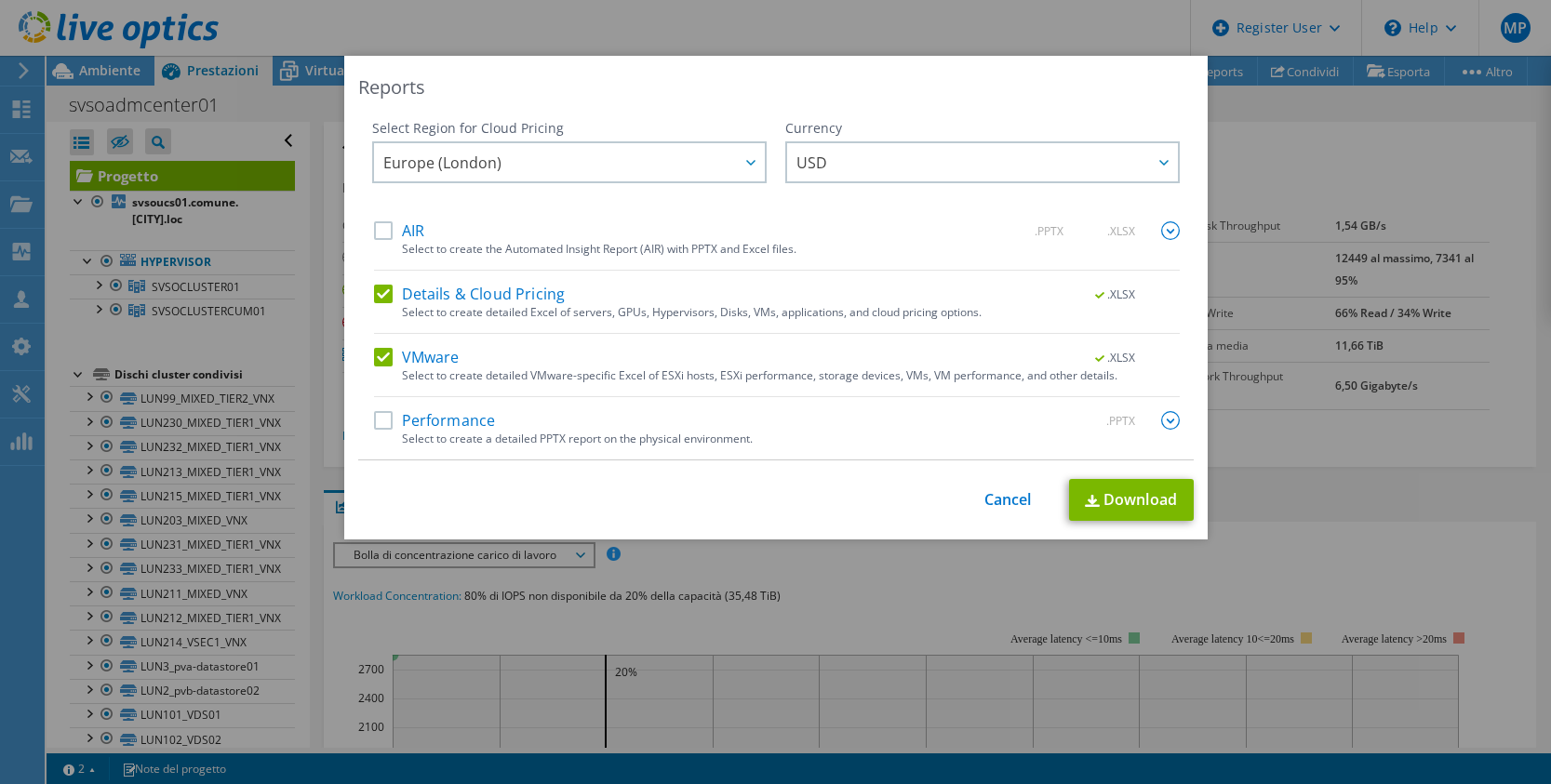 click on "AIR" at bounding box center (399, 231) 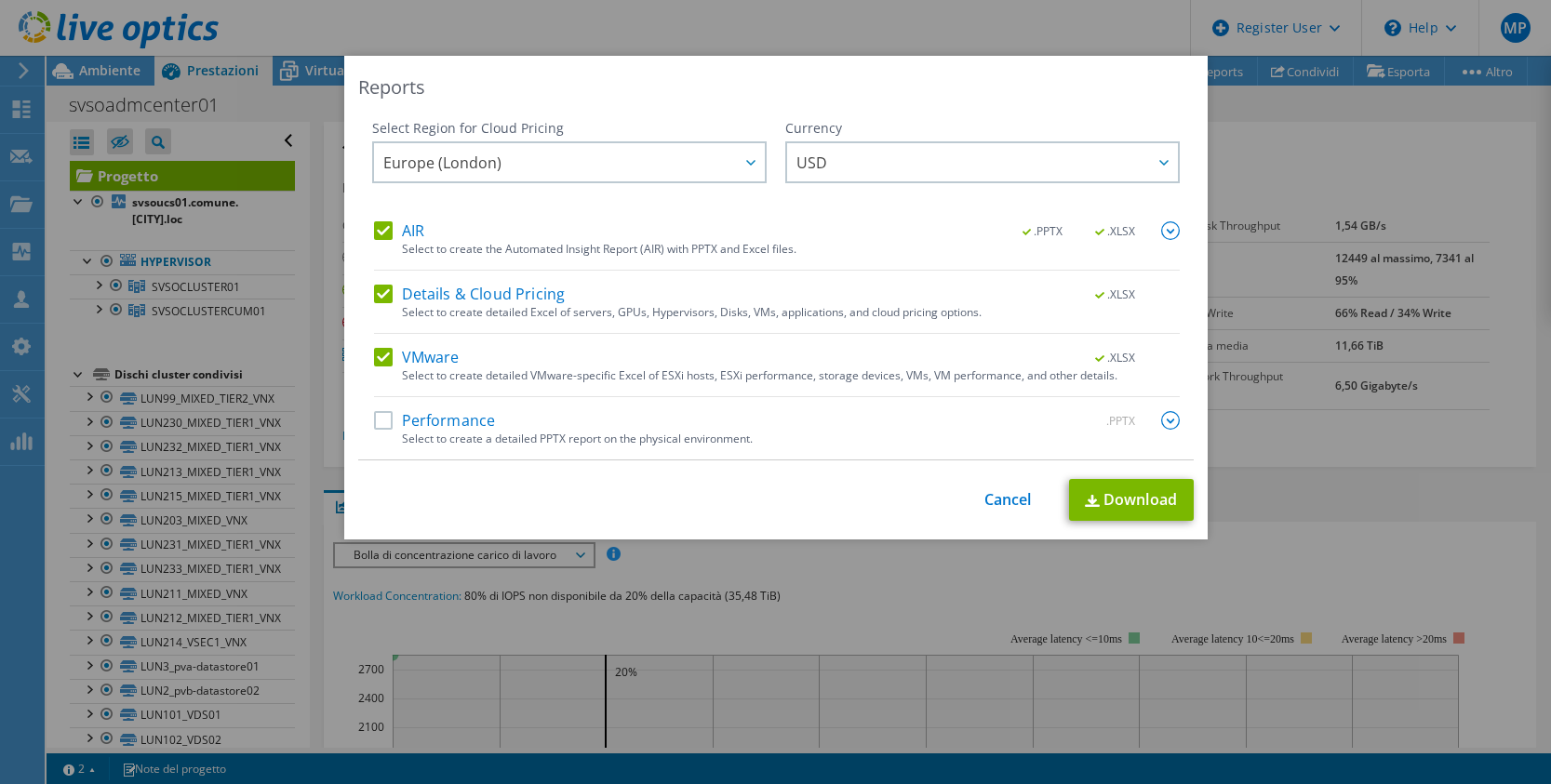 click on "Details & Cloud Pricing" at bounding box center [470, 294] 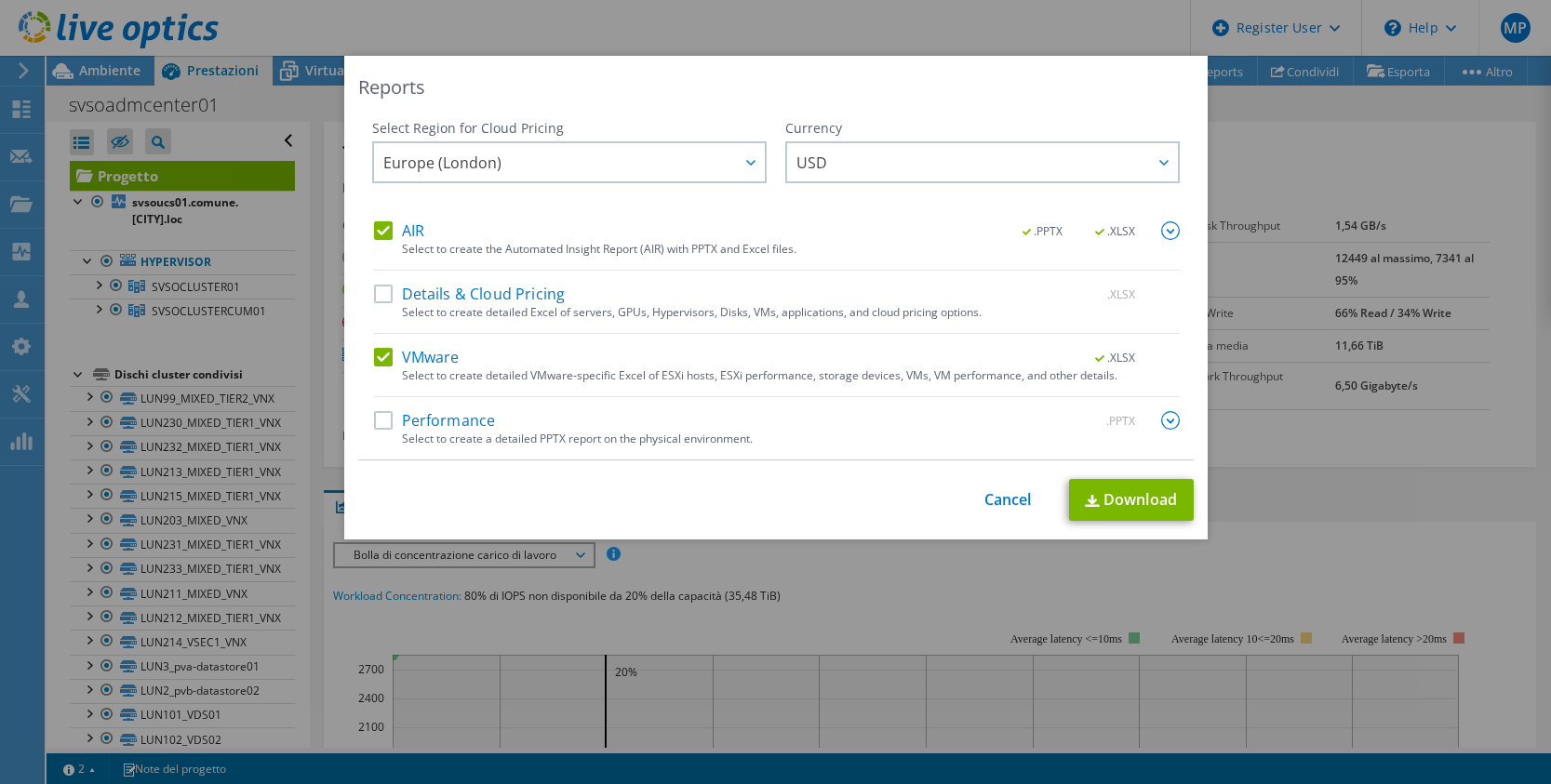 click on "Performance" at bounding box center [435, 420] 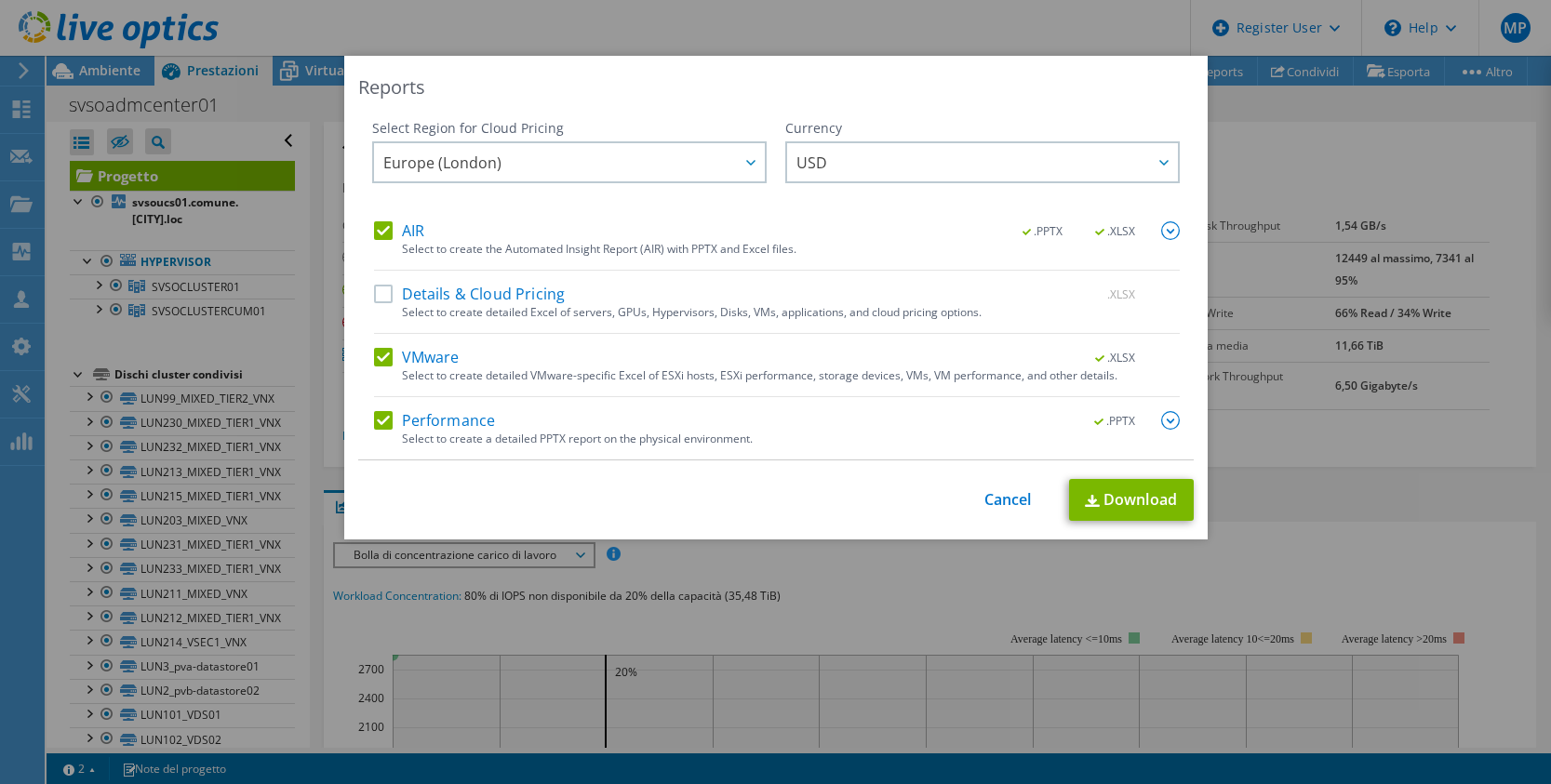 click on ".XLSX" at bounding box center [1116, 232] 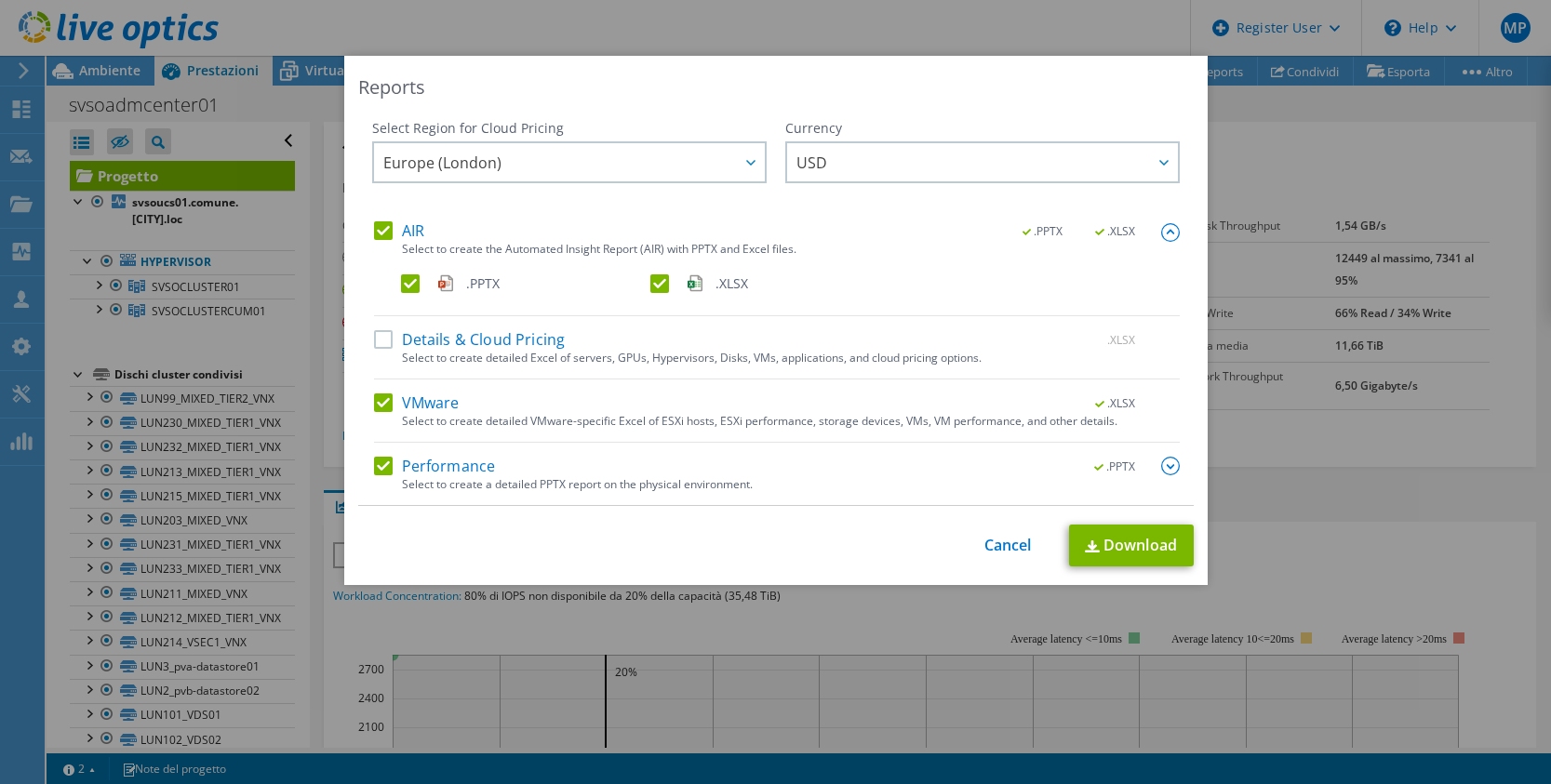 click on ".XLSX" at bounding box center [773, 284] 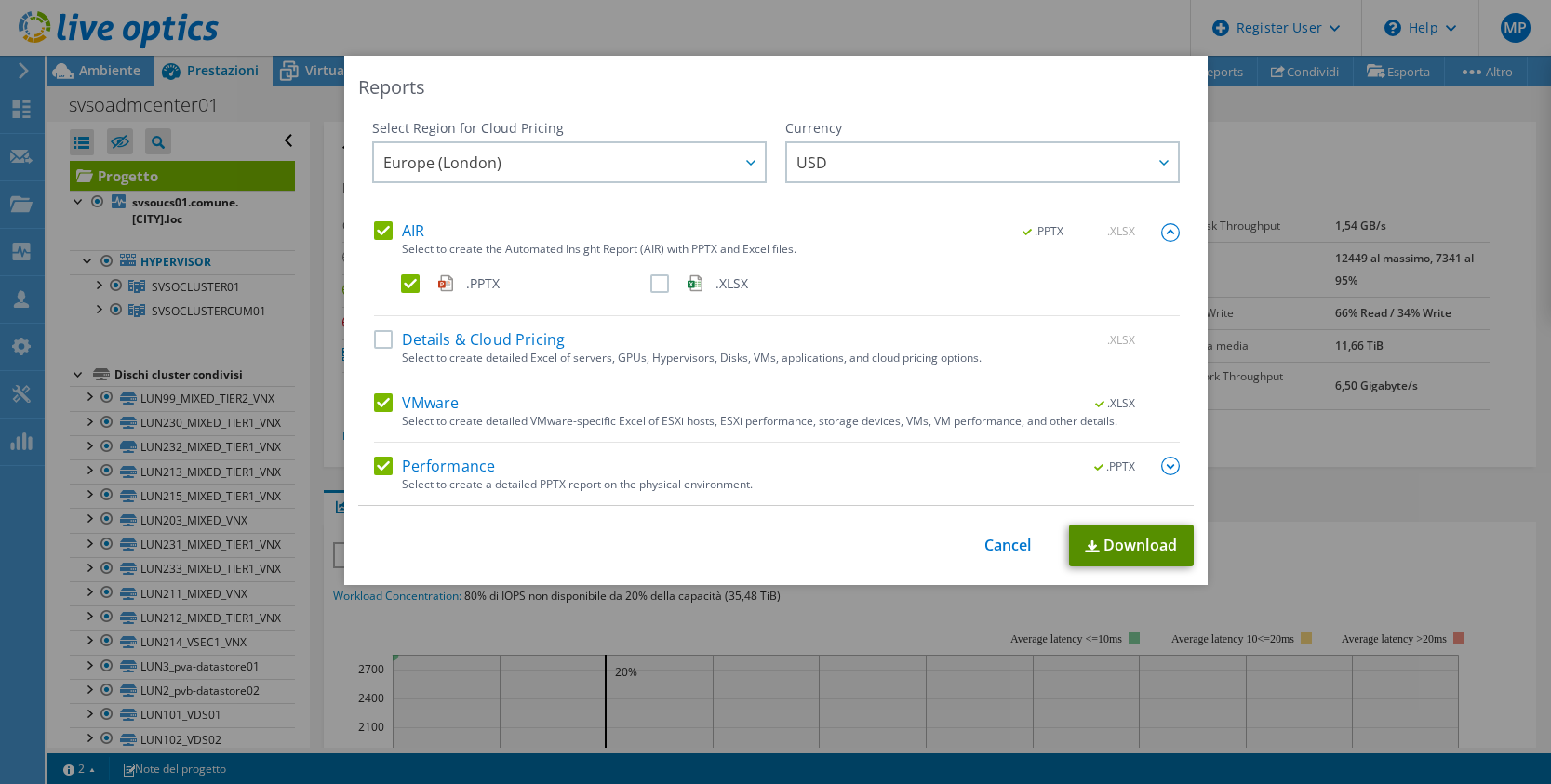 click on "Download" at bounding box center (1131, 545) 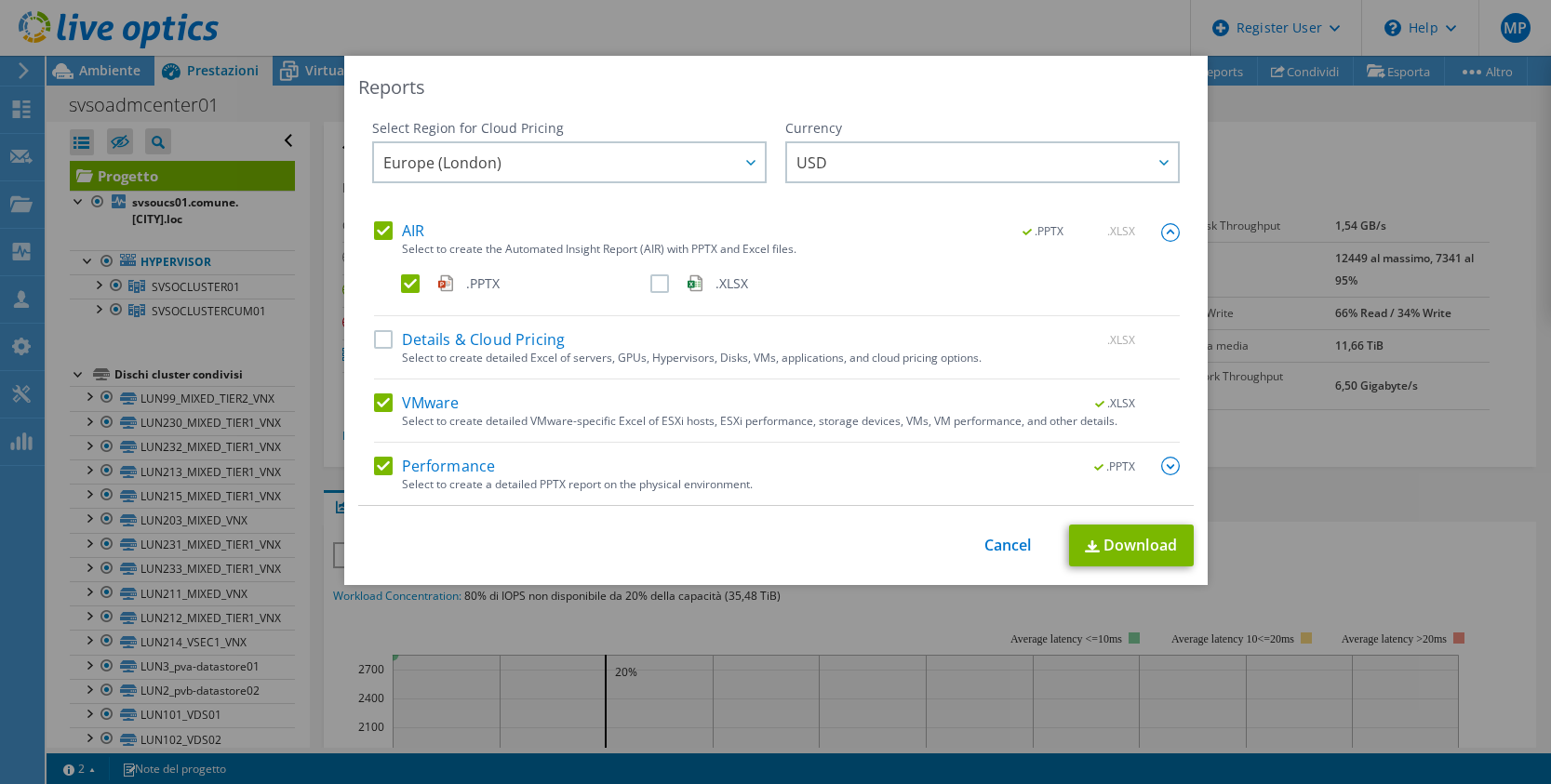 click at bounding box center (1170, 466) 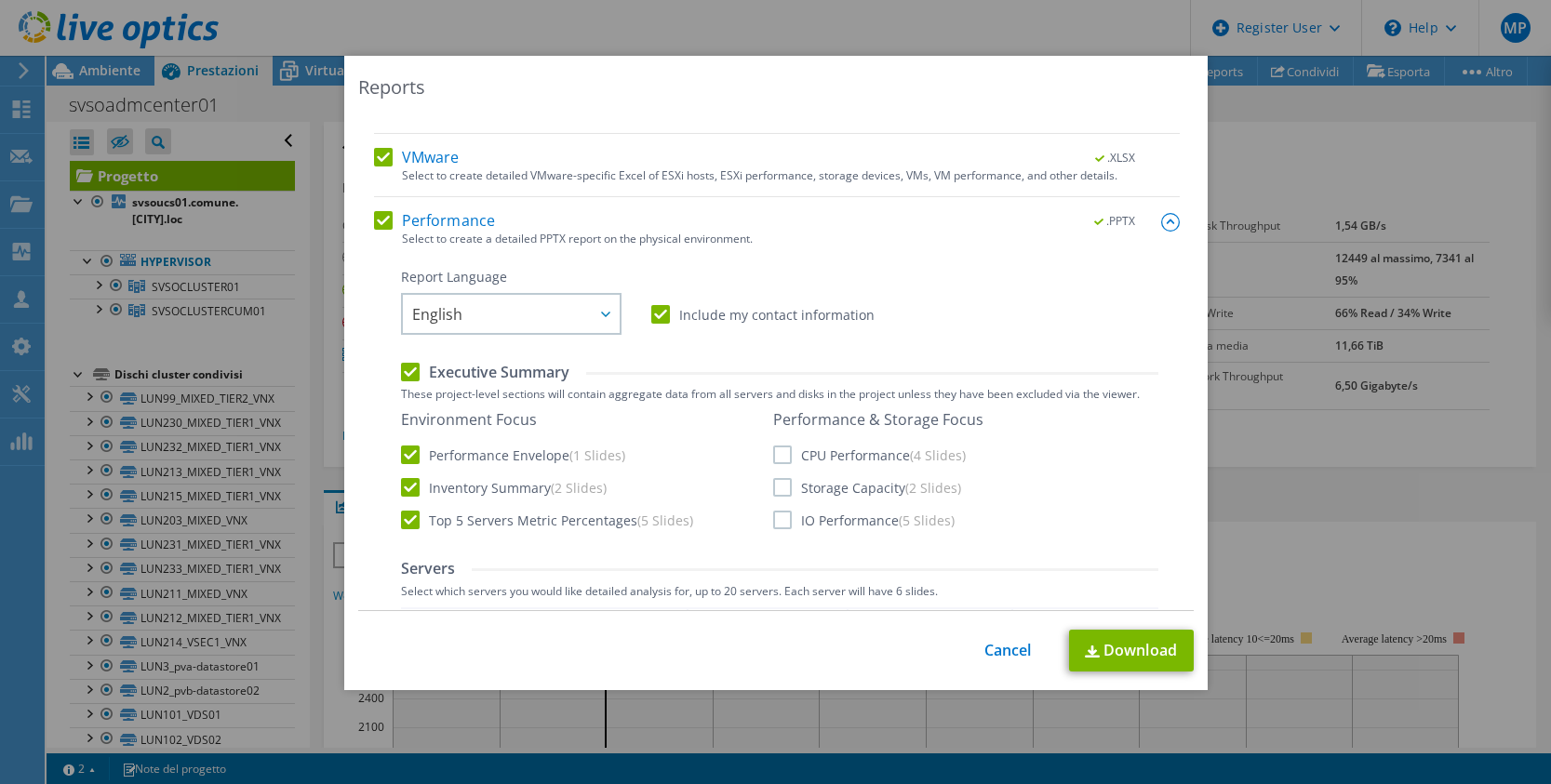 scroll, scrollTop: 372, scrollLeft: 0, axis: vertical 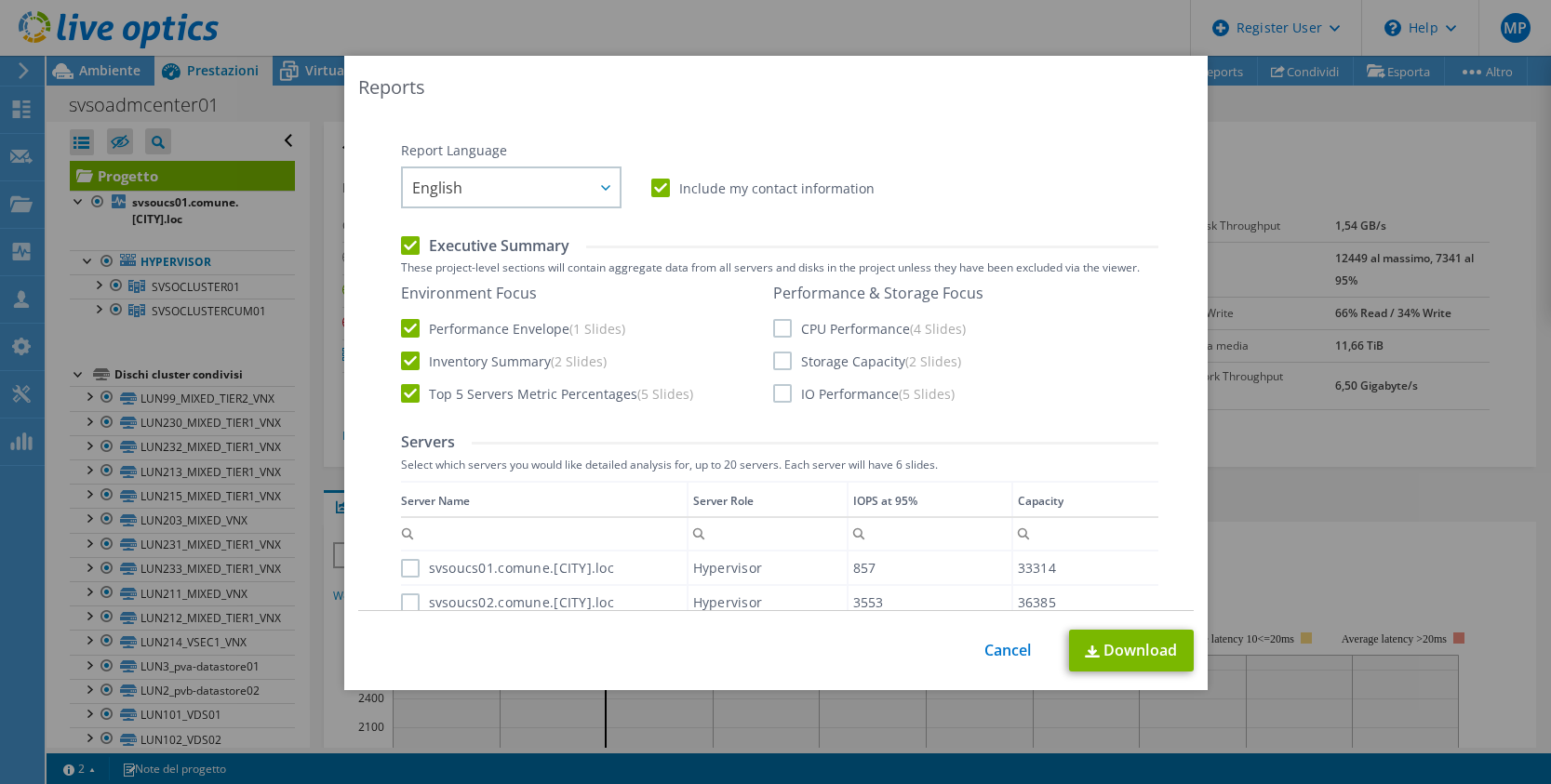 click on "CPU Performance  (4 Slides)" at bounding box center (869, 328) 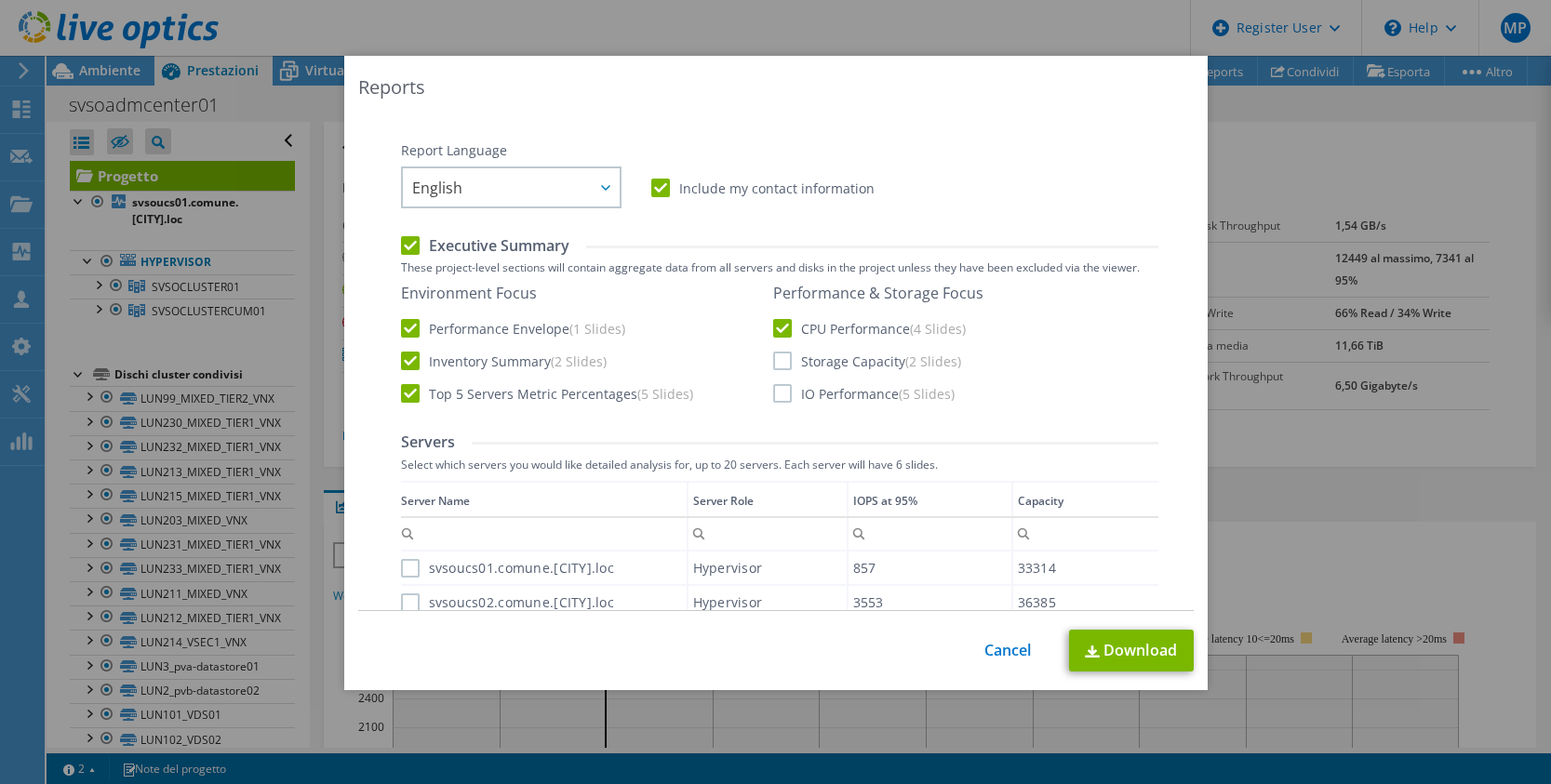 click on "Storage Capacity  (2 Slides)" at bounding box center [867, 361] 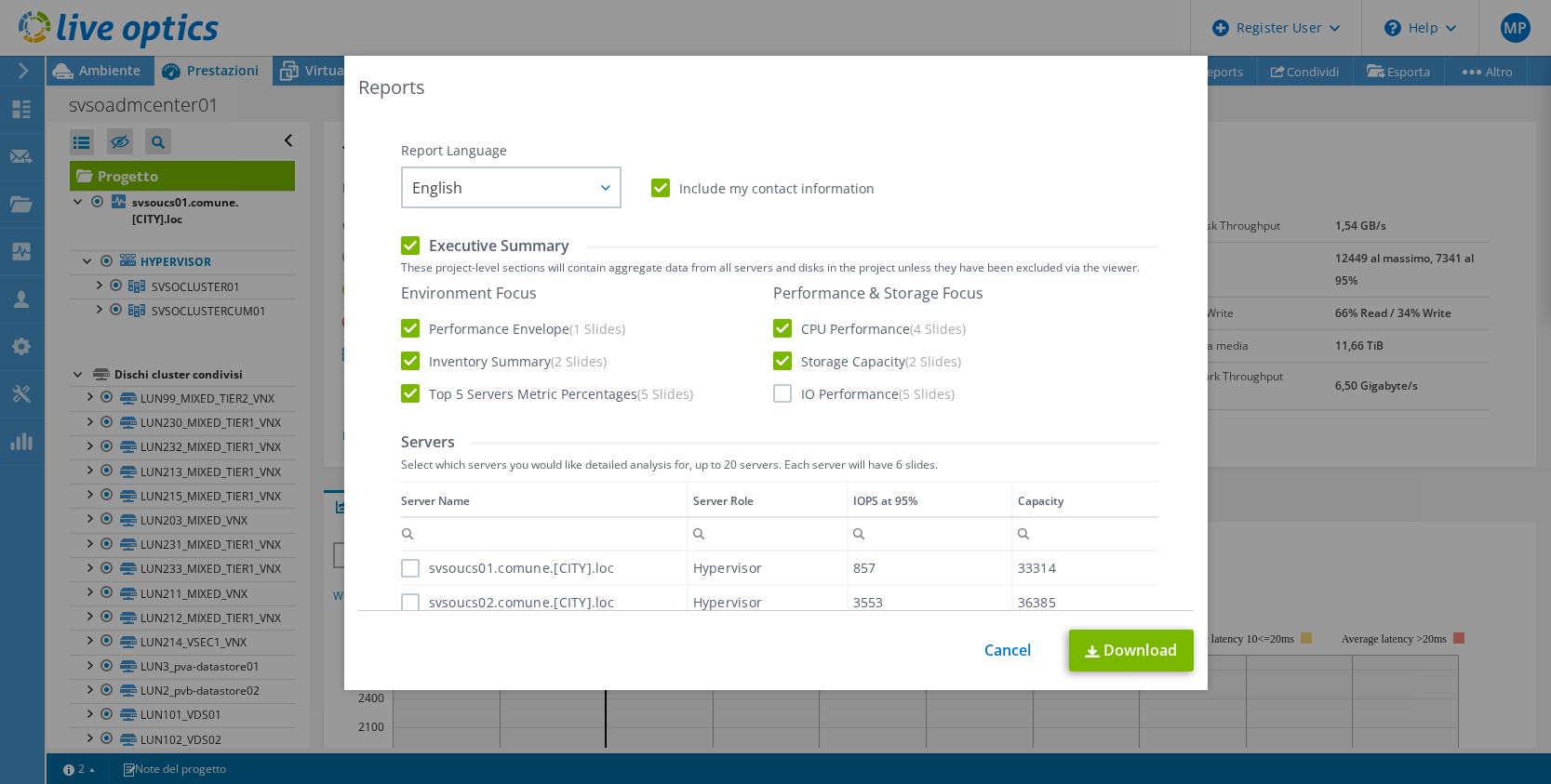 click on "IO Performance  (5 Slides)" at bounding box center (863, 393) 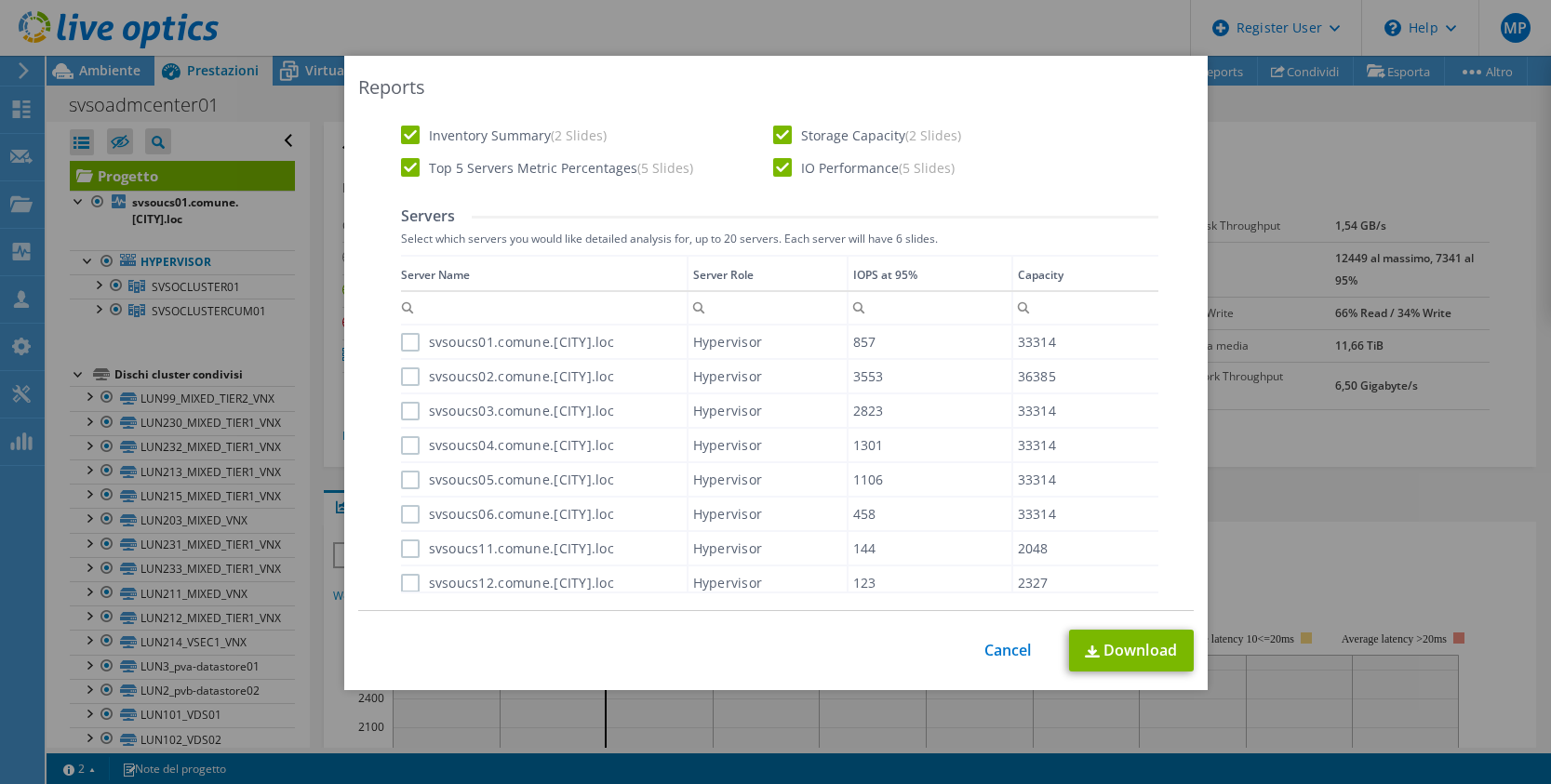 scroll, scrollTop: 558, scrollLeft: 0, axis: vertical 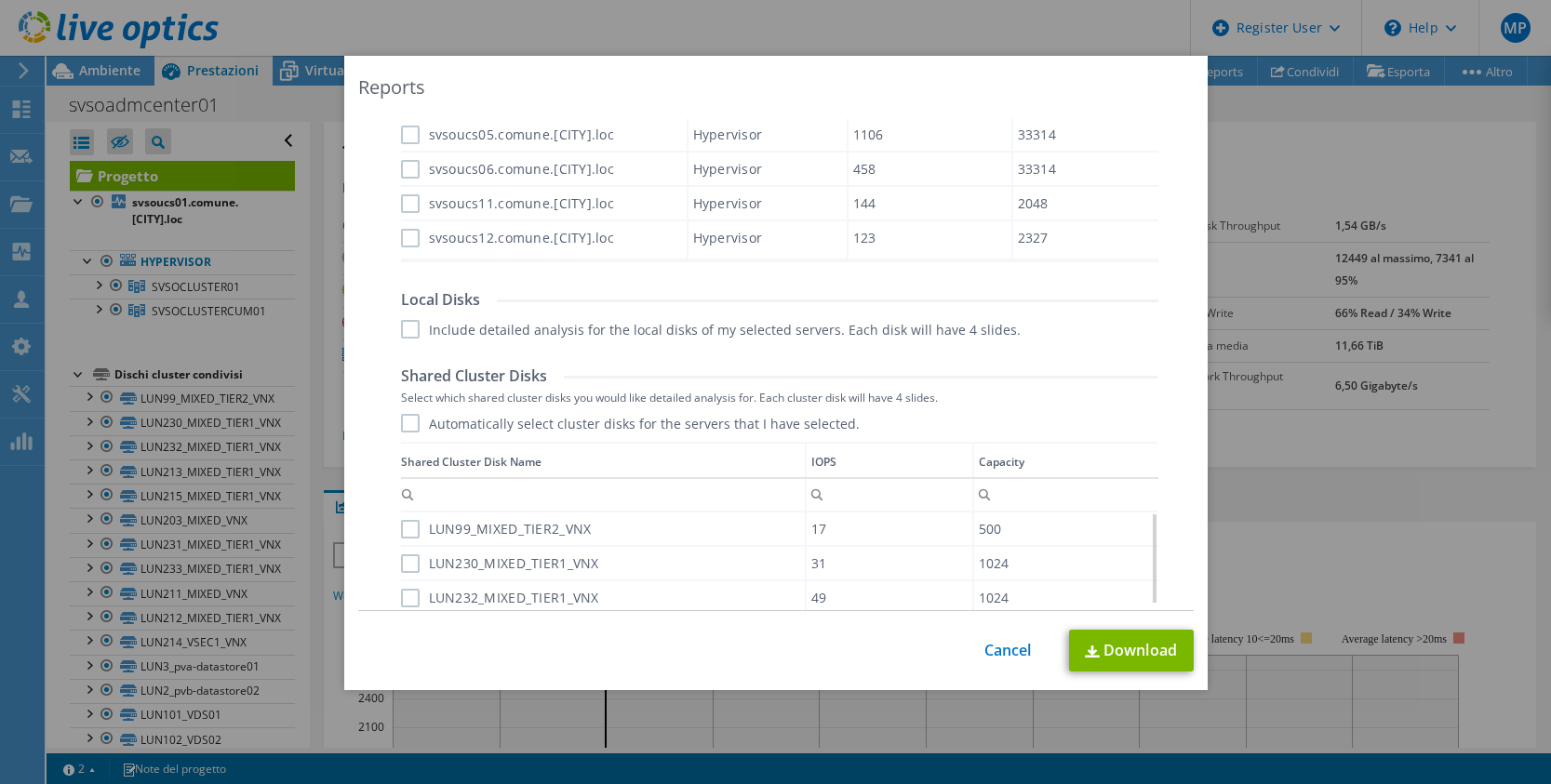 click on "Automatically select cluster disks for the servers that I have selected." at bounding box center (630, 423) 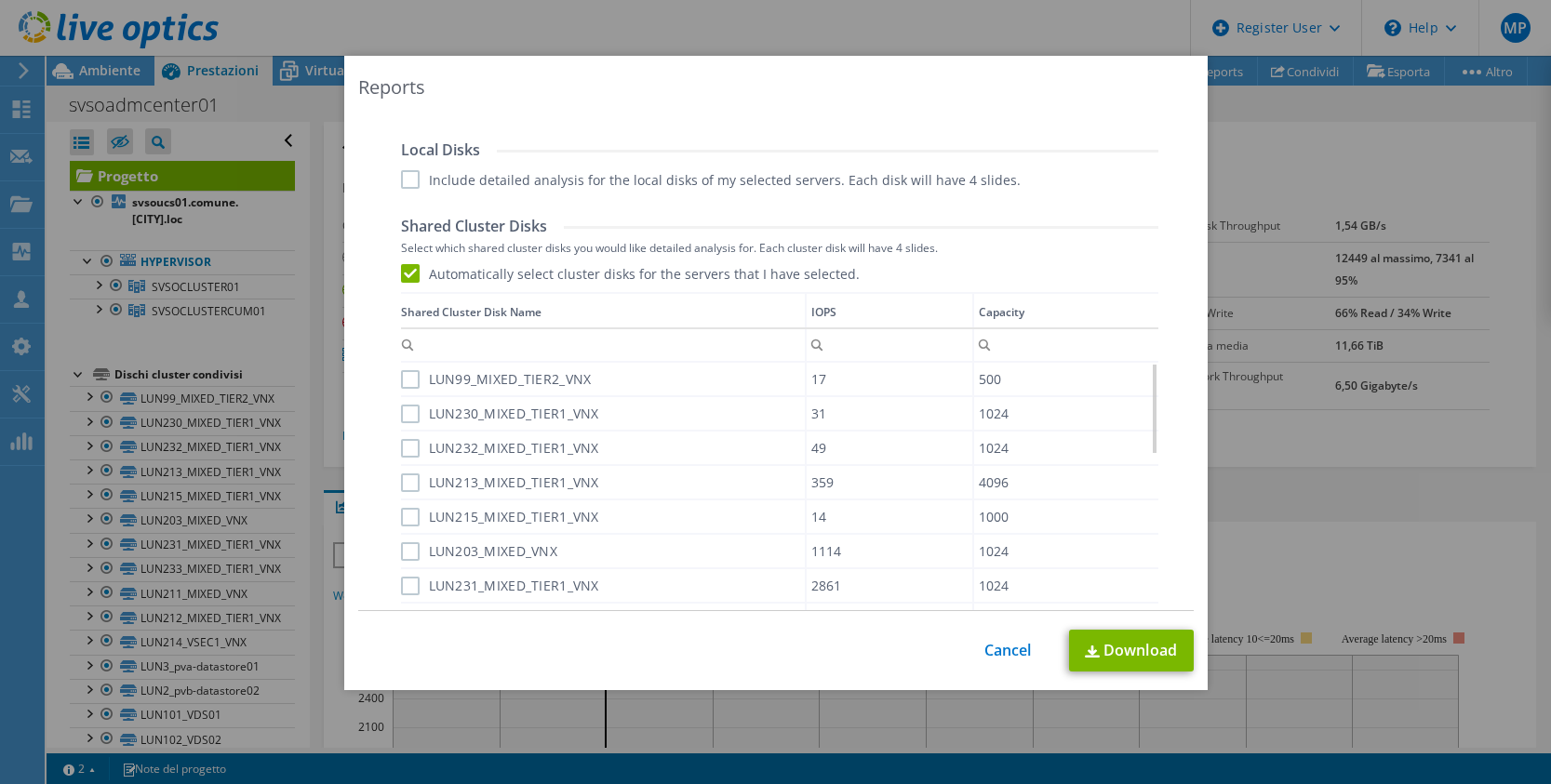 scroll, scrollTop: 1115, scrollLeft: 0, axis: vertical 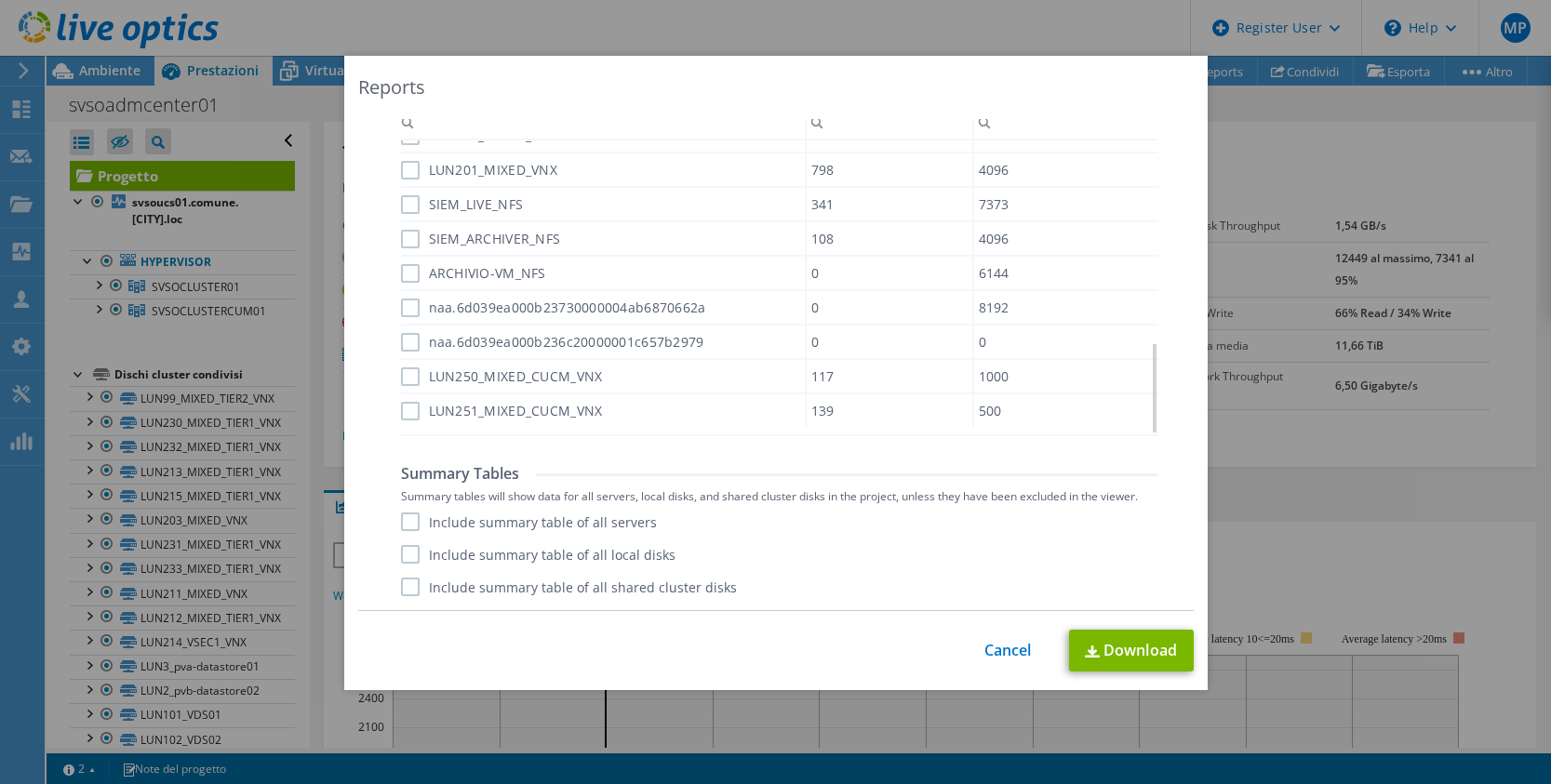 click on "Include summary table of all servers" at bounding box center (528, 522) 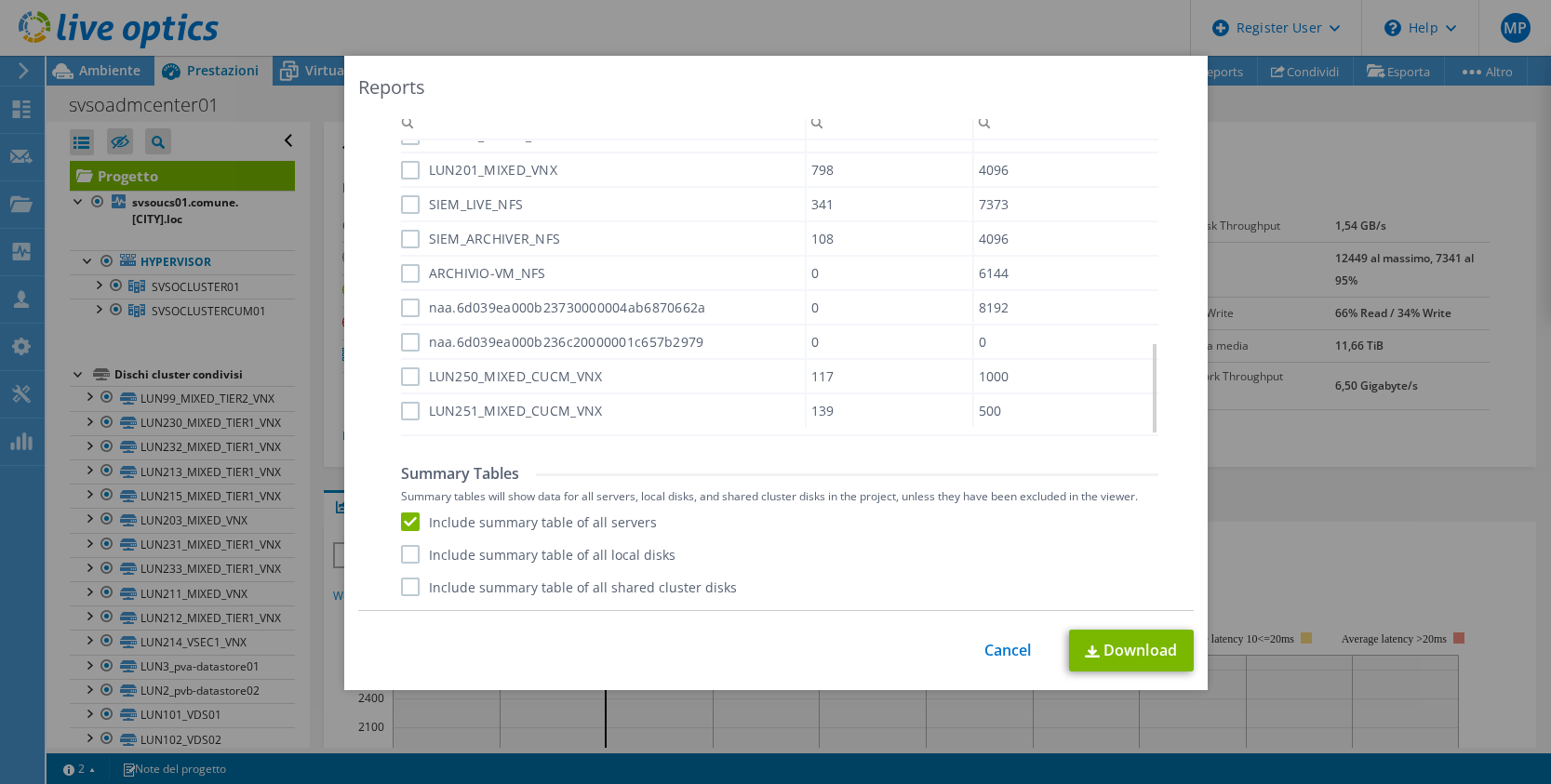 click on "Include summary table of all servers" at bounding box center (528, 522) 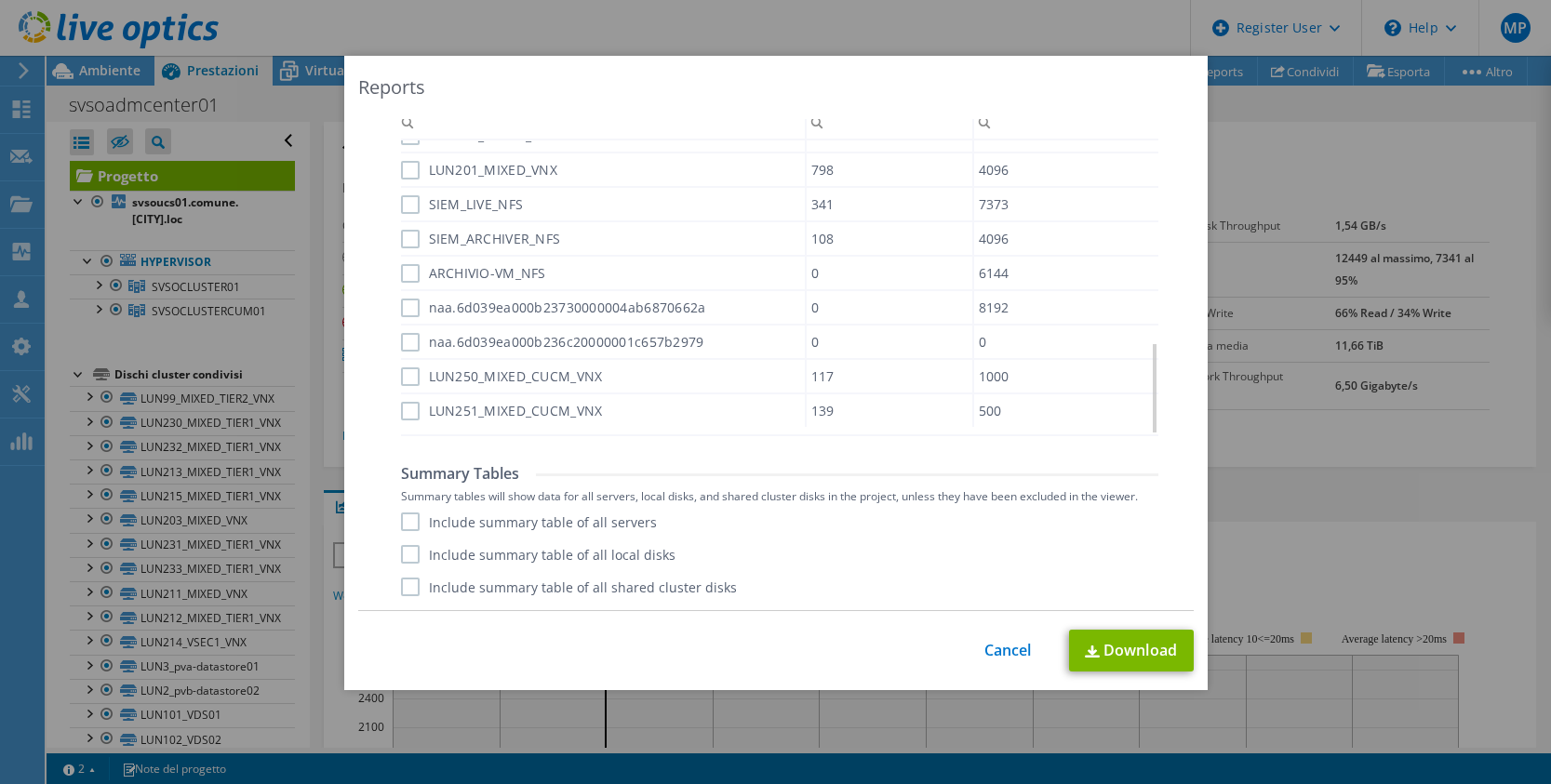 click on "Include summary table of all shared cluster disks" at bounding box center [568, 587] 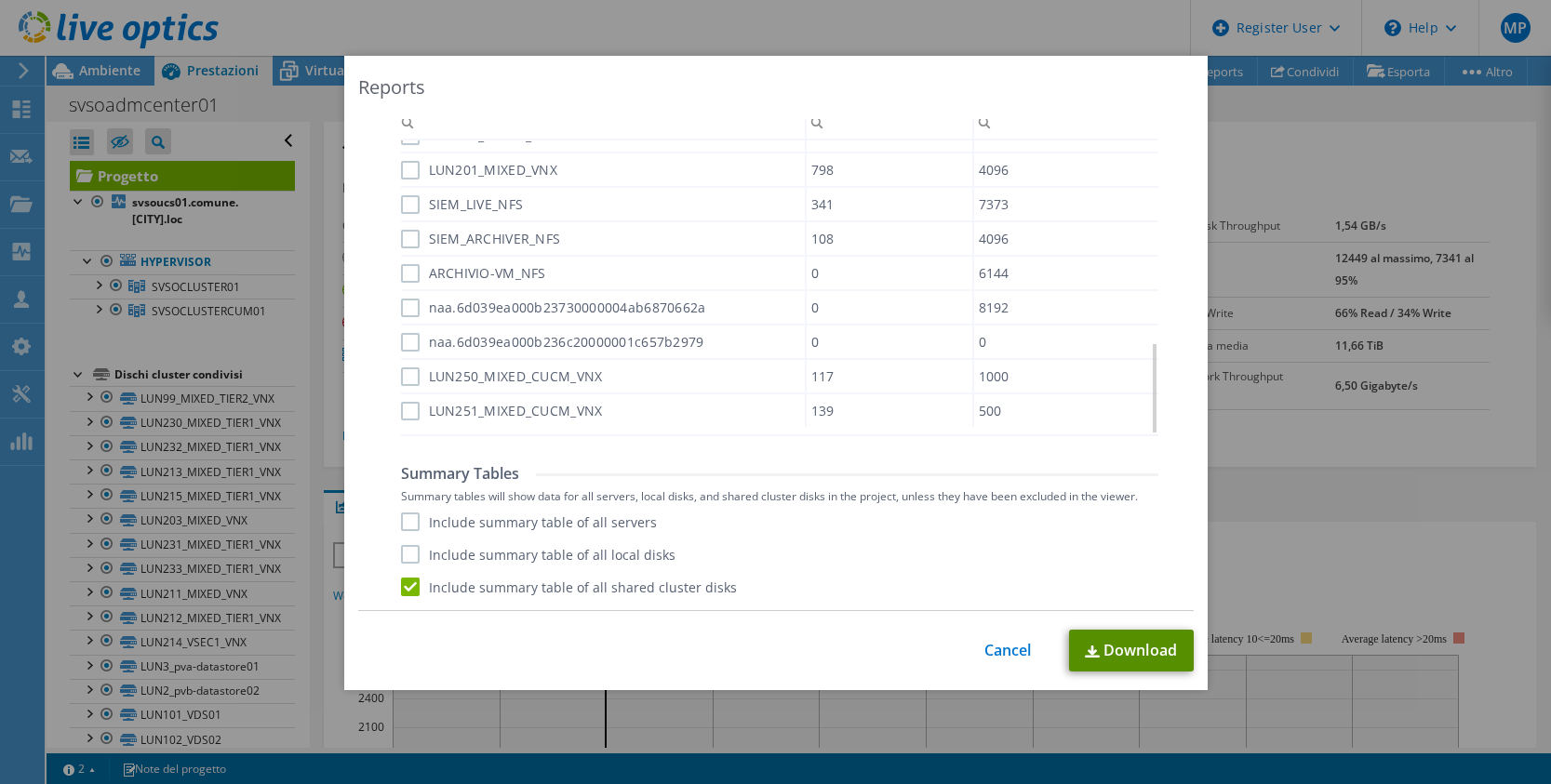 click on "Download" at bounding box center [1131, 650] 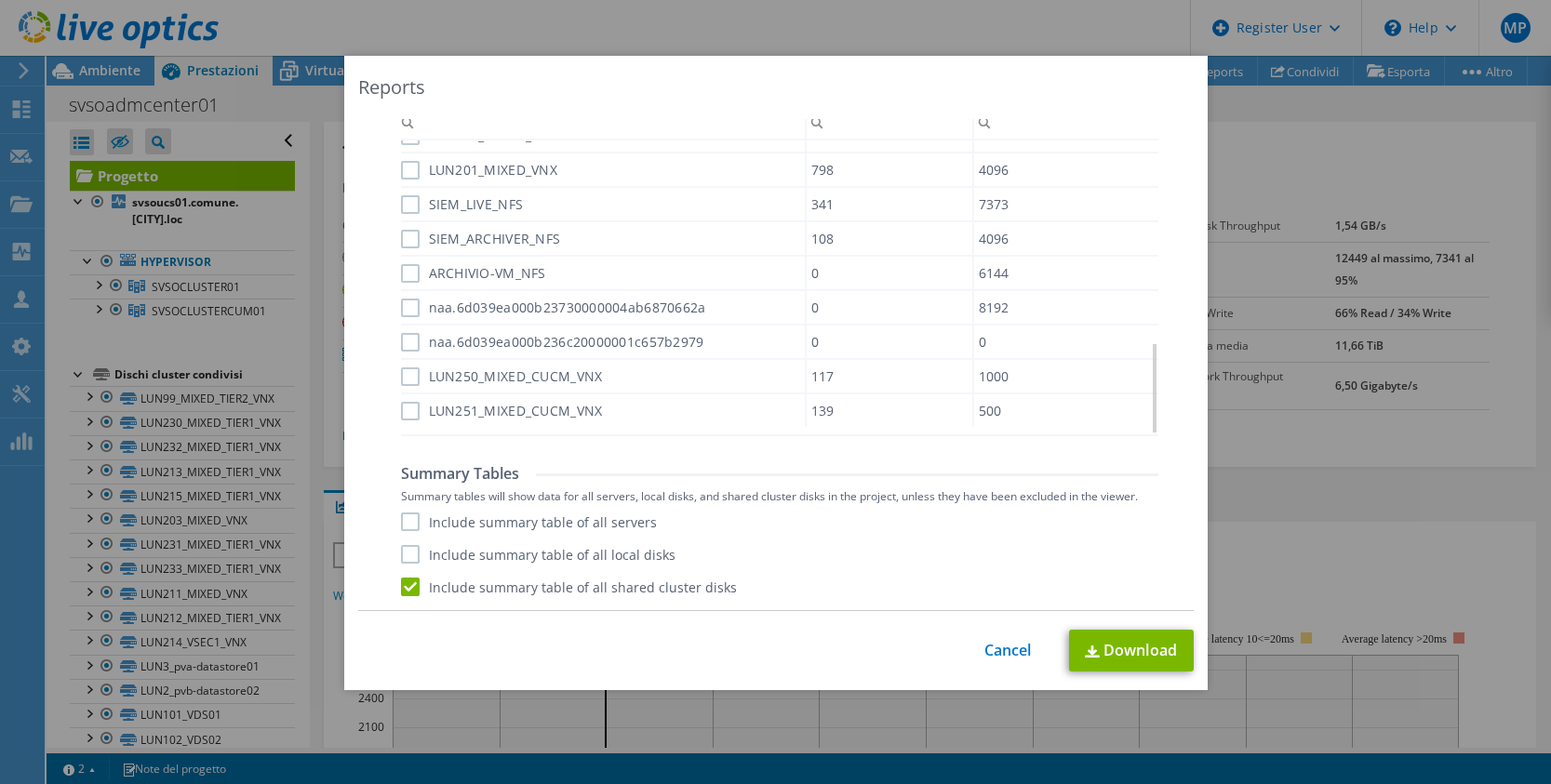 click on "This process may take a while, please wait...
Cancel
Download" at bounding box center [776, 650] 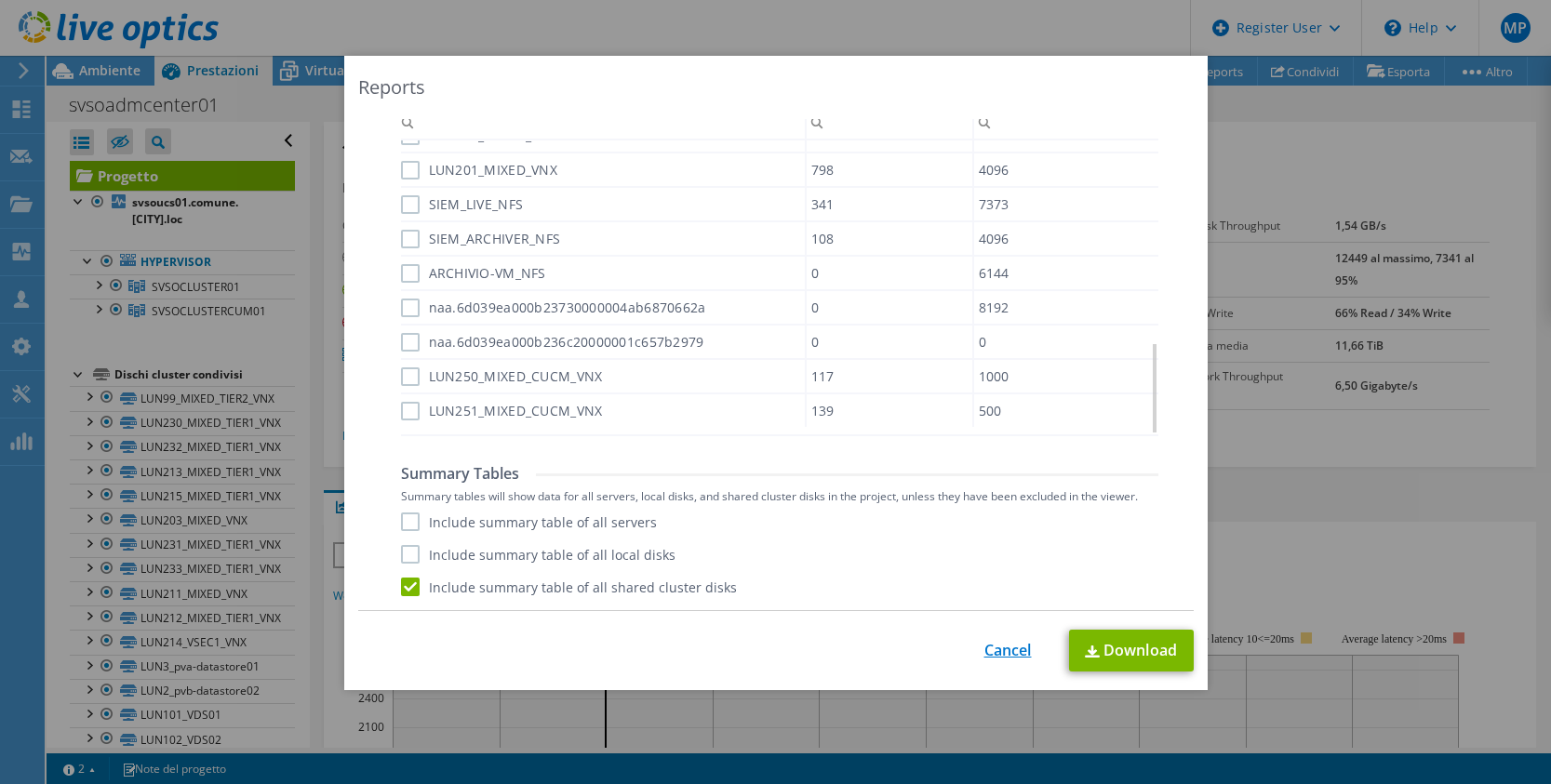 click on "Cancel" at bounding box center (1008, 650) 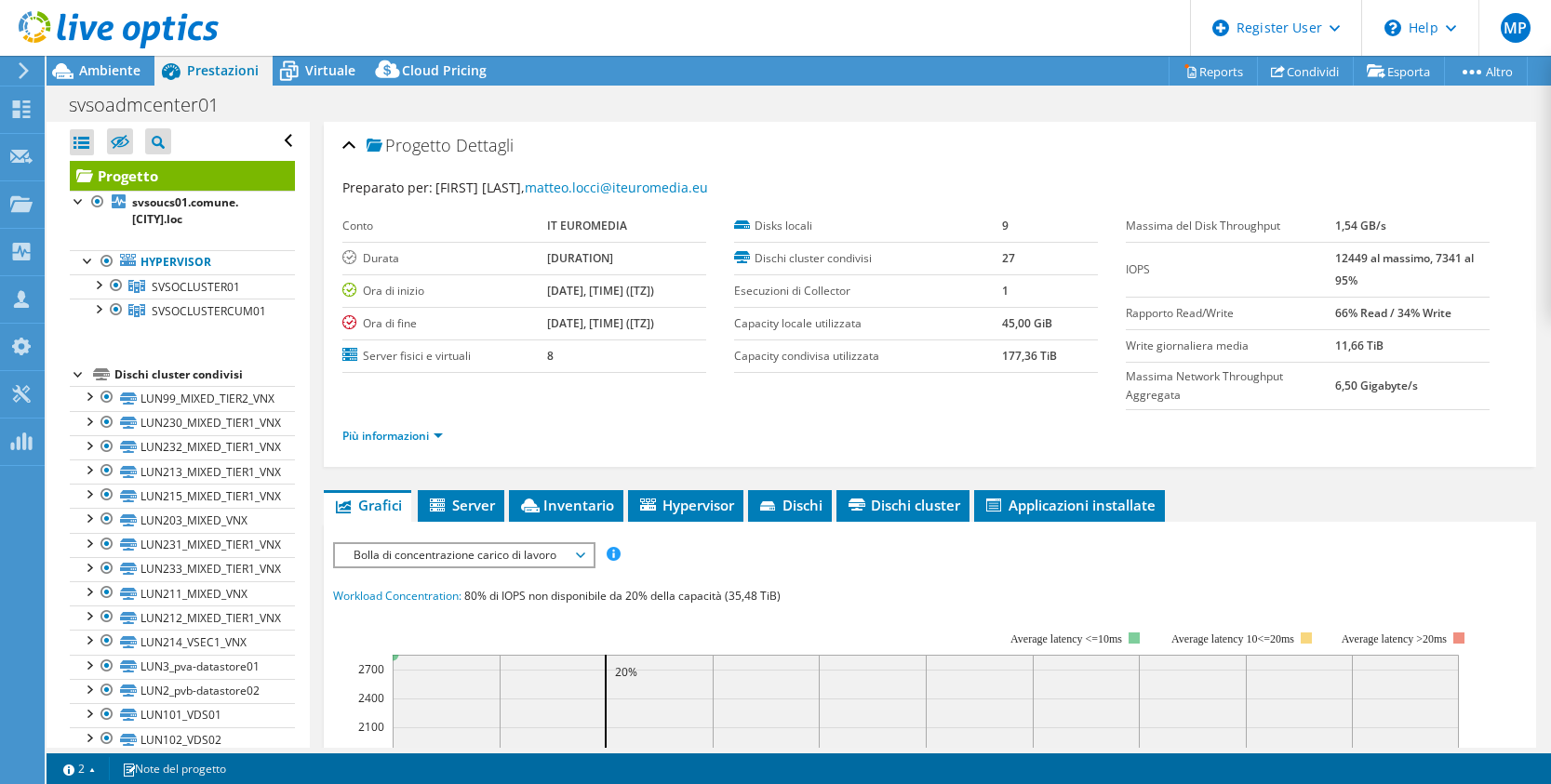 click on "Più informazioni" at bounding box center (929, 433) 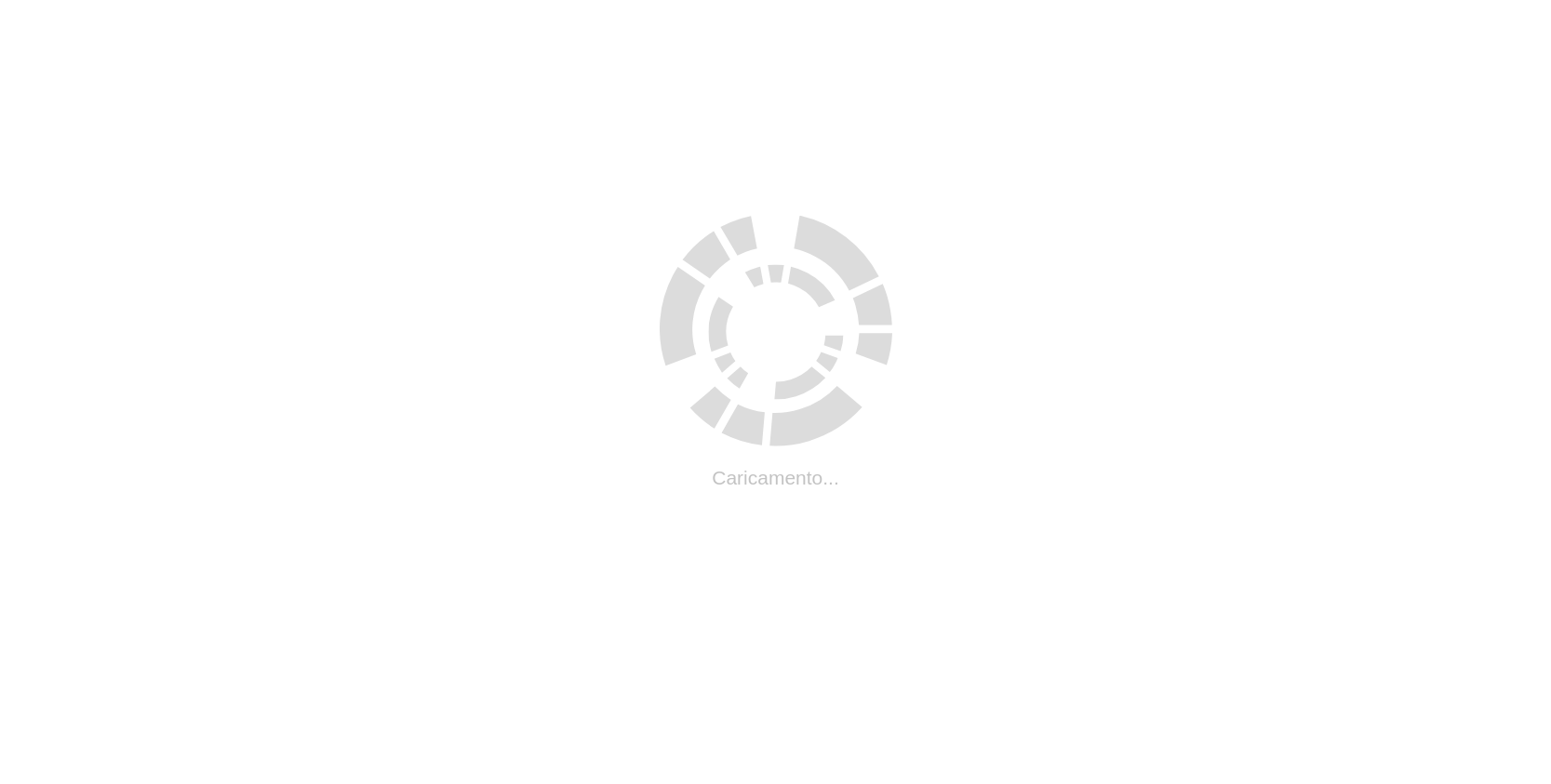 scroll, scrollTop: 0, scrollLeft: 0, axis: both 